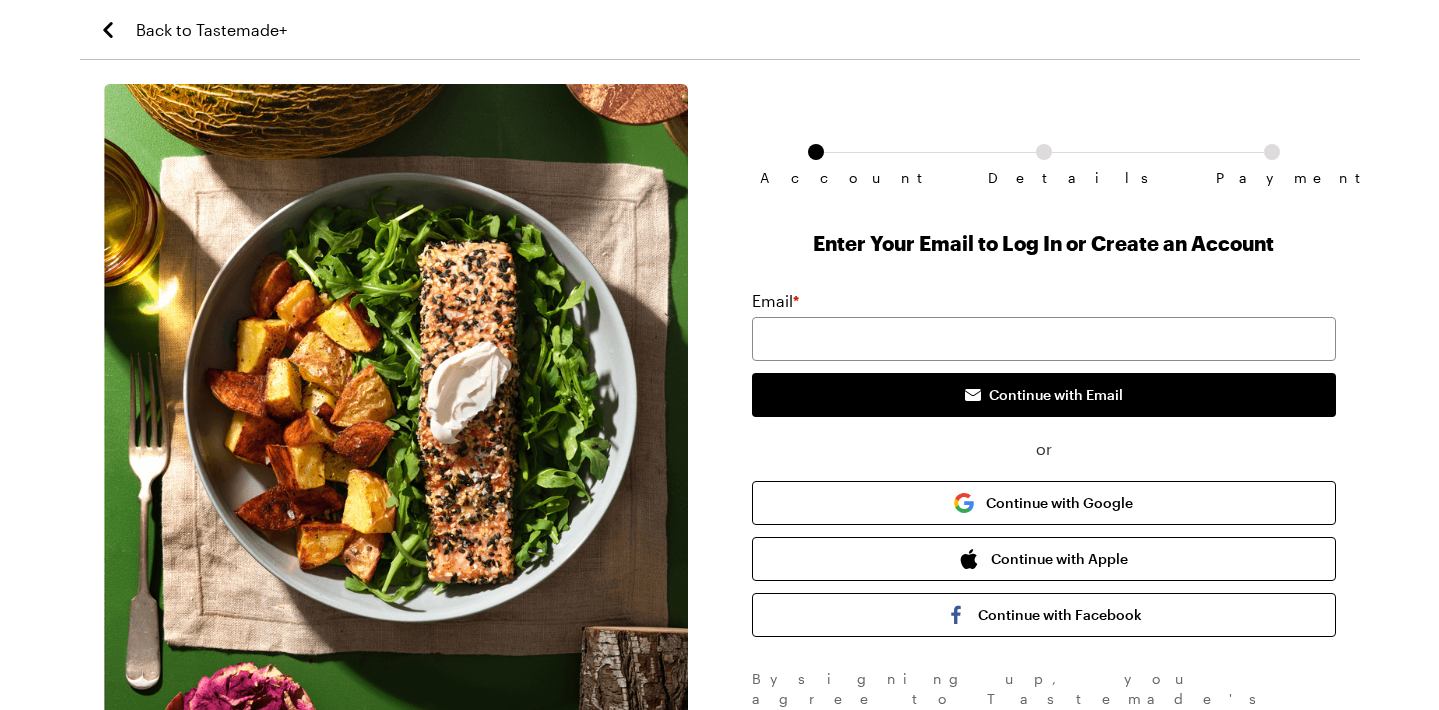 scroll, scrollTop: 0, scrollLeft: 0, axis: both 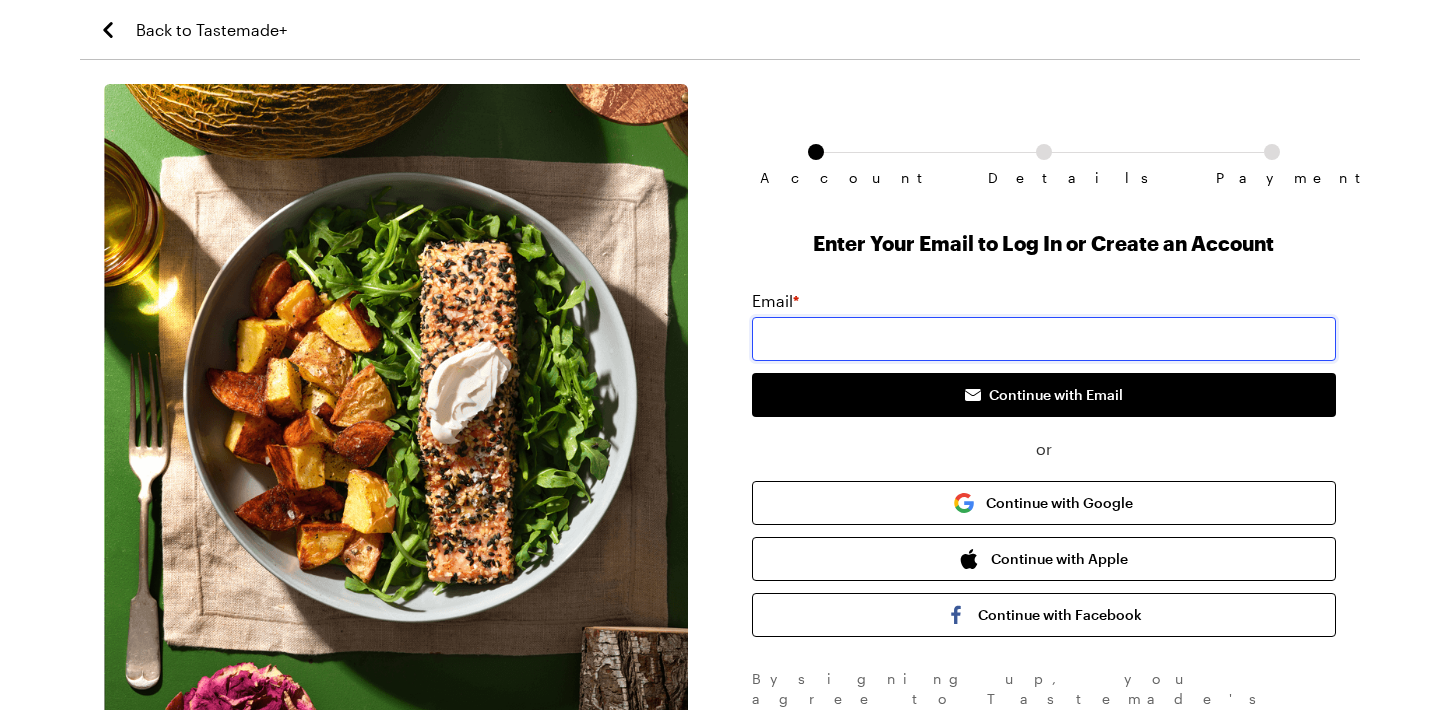 click at bounding box center [1044, 339] 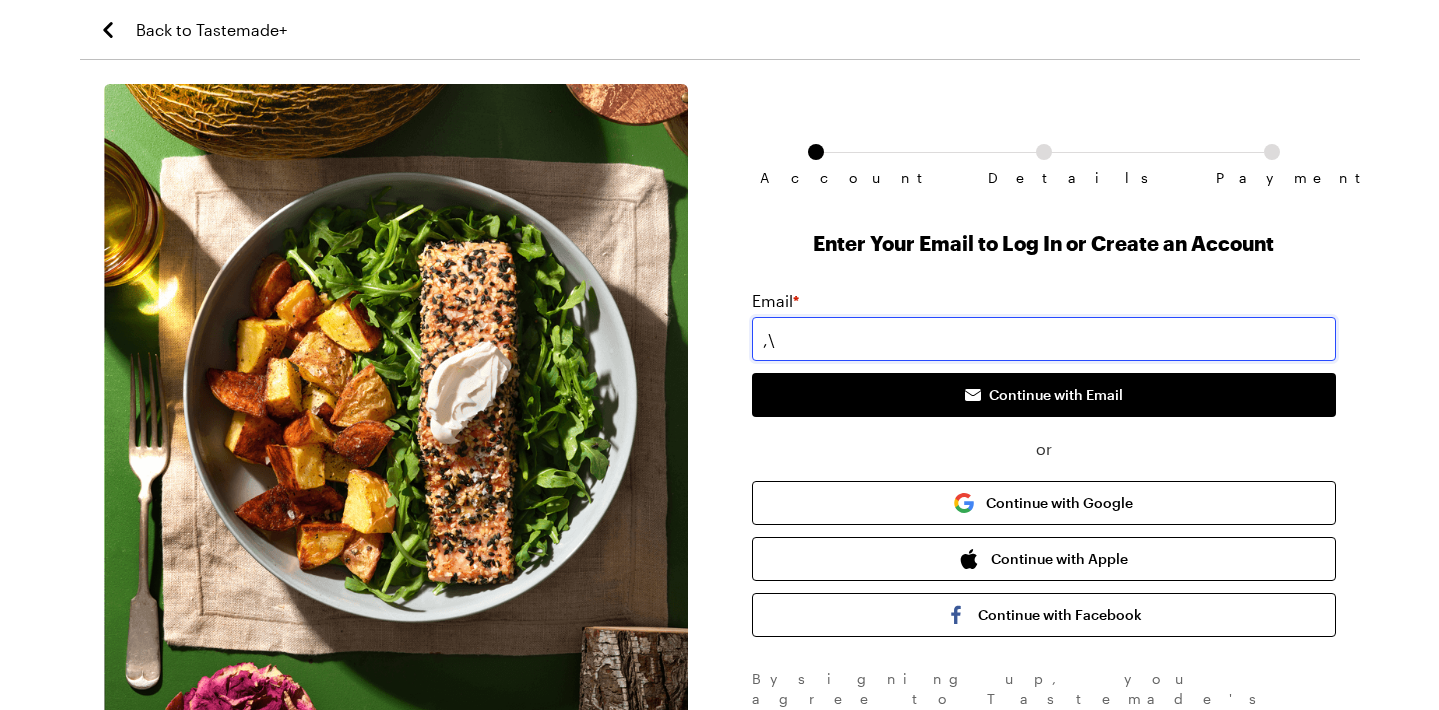 type on "," 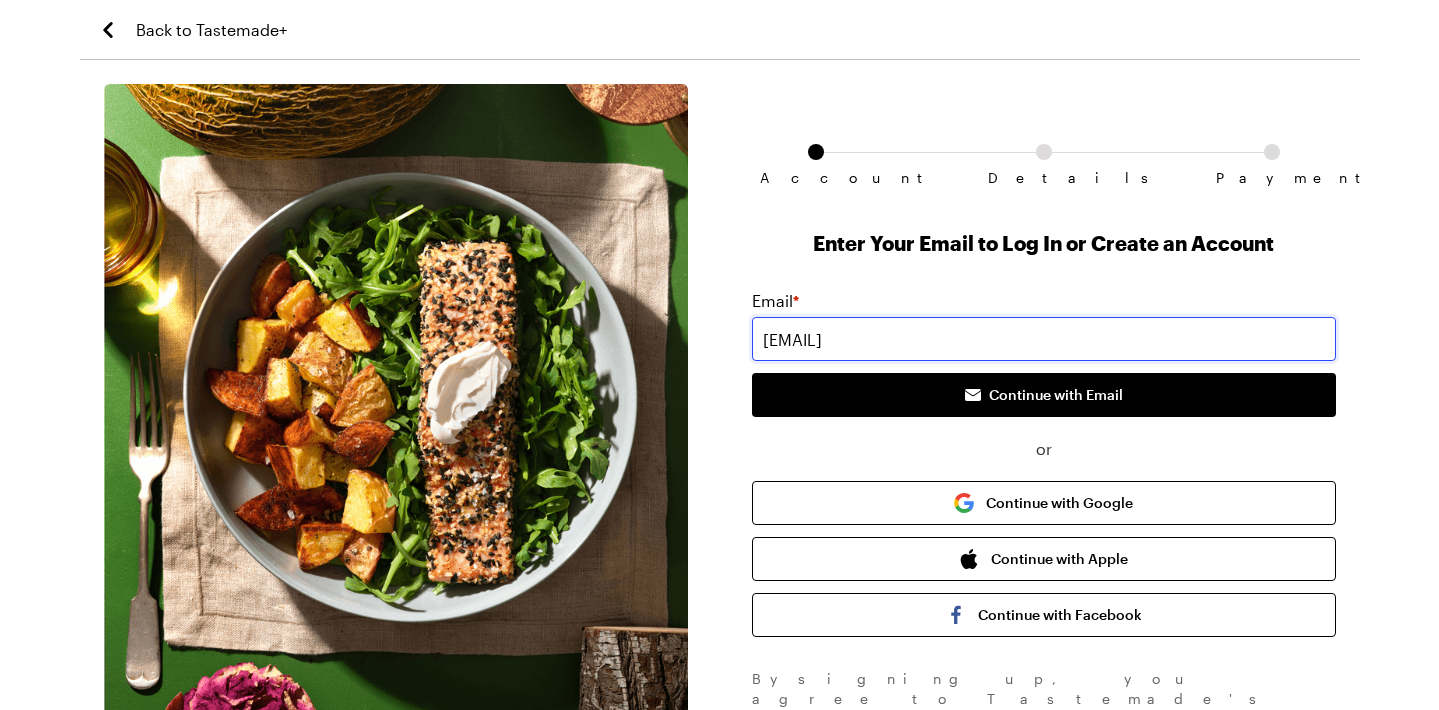 type on "[EMAIL]" 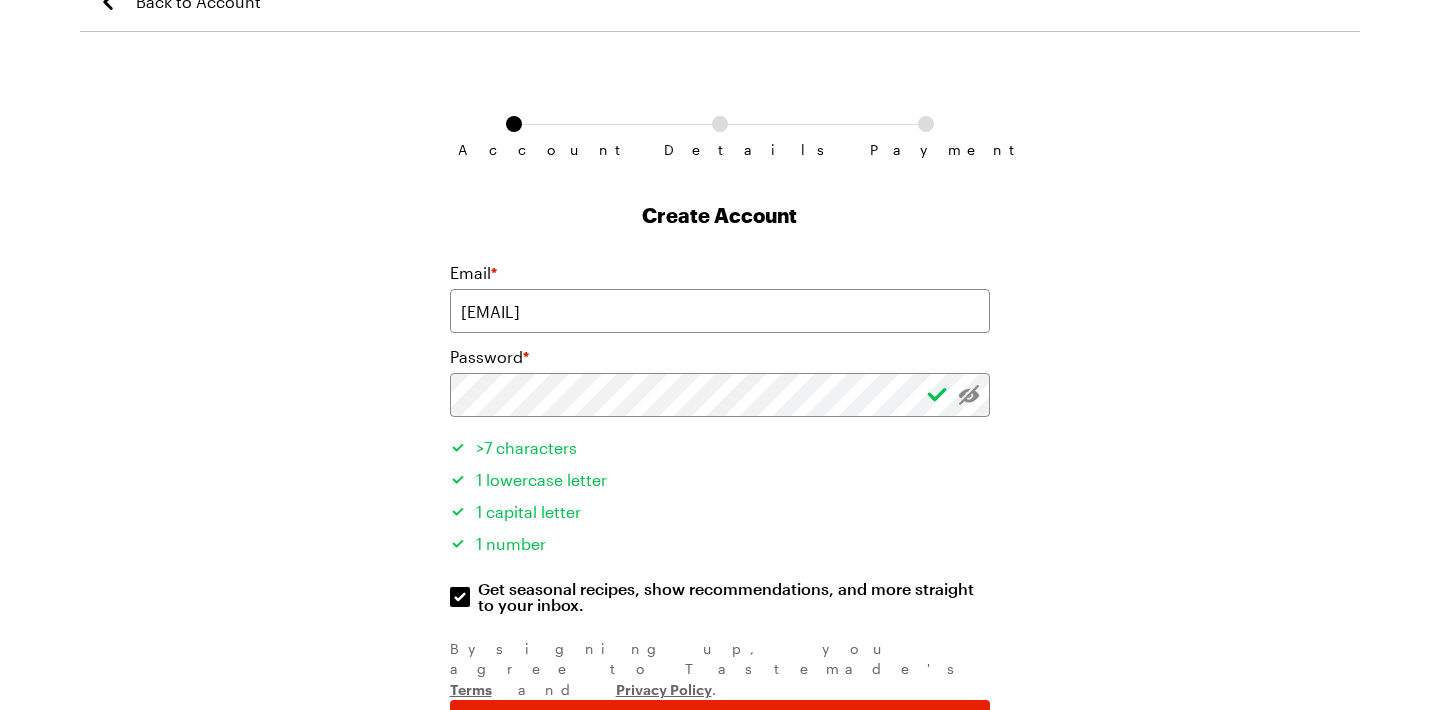 scroll, scrollTop: 126, scrollLeft: 0, axis: vertical 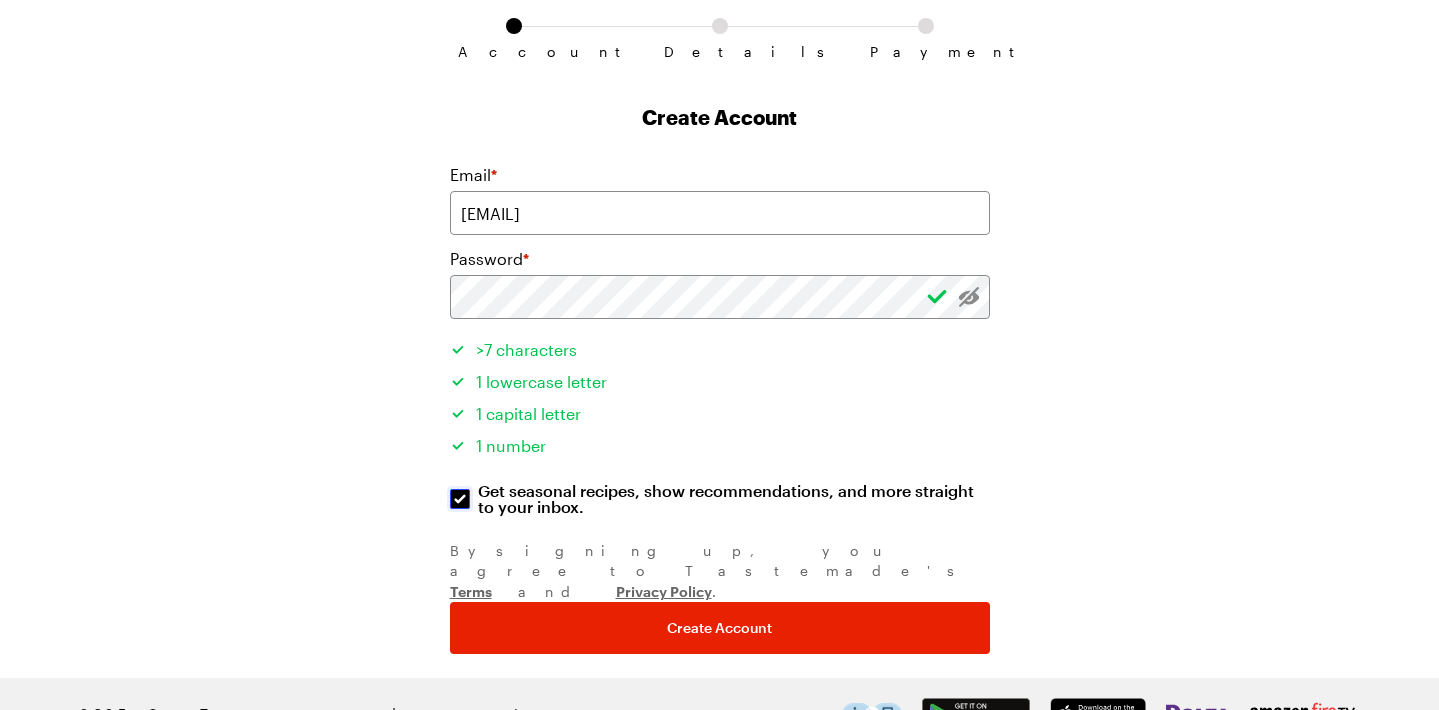 click on "Get seasonal recipes, show recommendations, and more straight to your inbox. Get seasonal recipes, show recommendations, and more straight to your inbox." at bounding box center [460, 499] 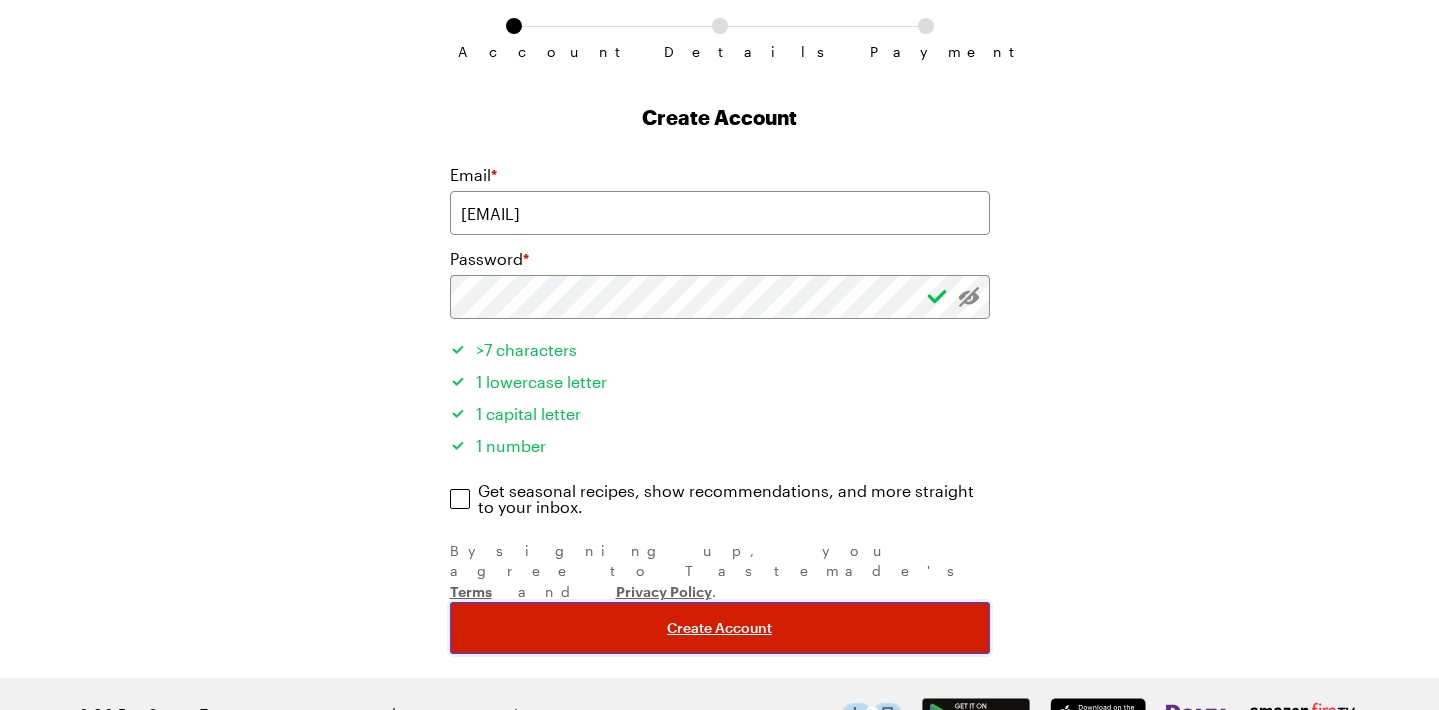 click on "Create Account" at bounding box center (720, 628) 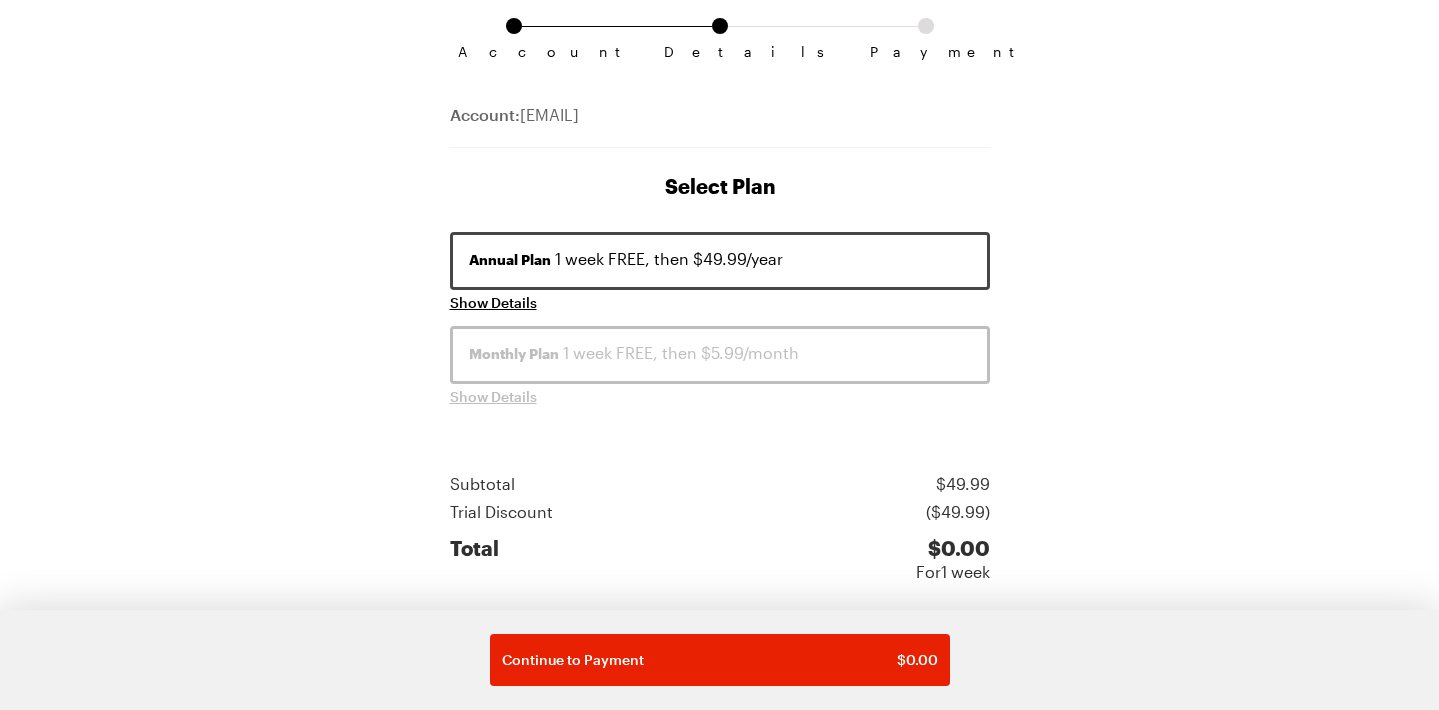 scroll, scrollTop: 0, scrollLeft: 0, axis: both 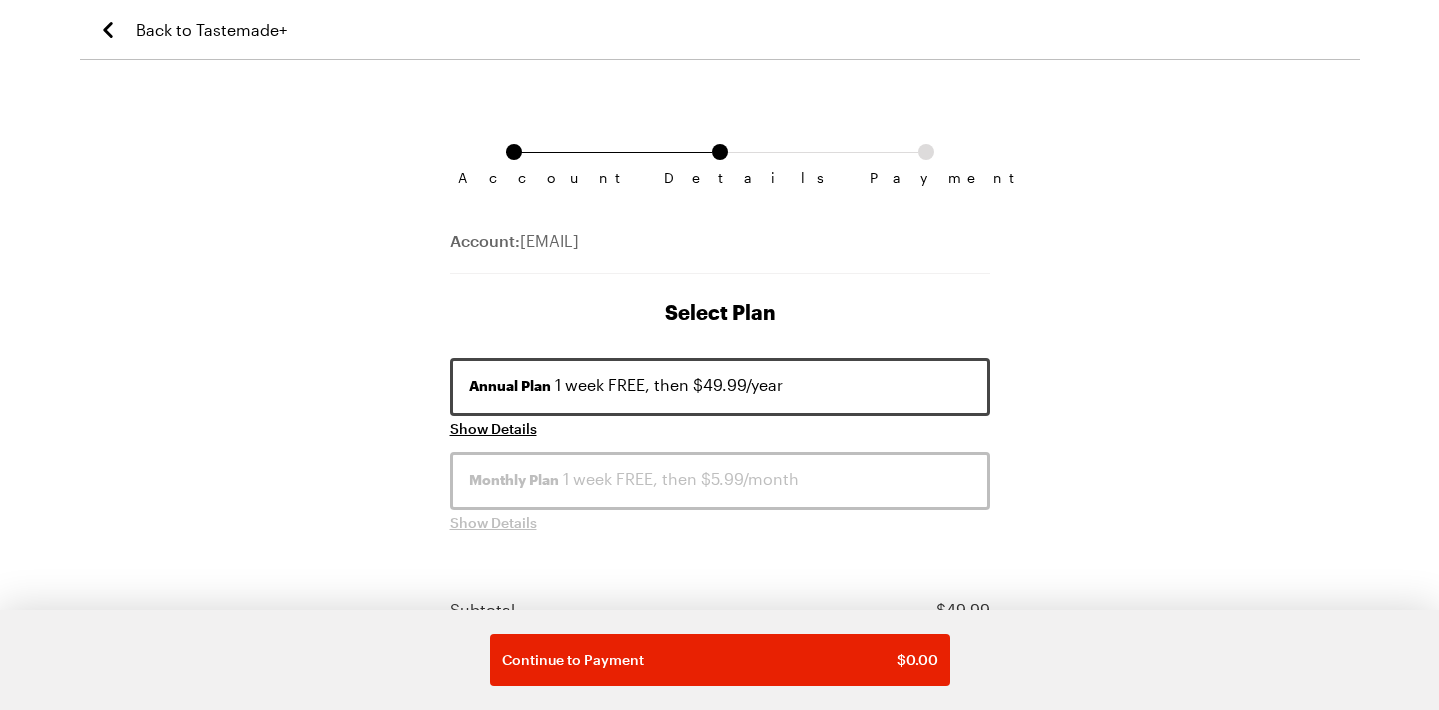 click on "Monthly Plan" at bounding box center (514, 480) 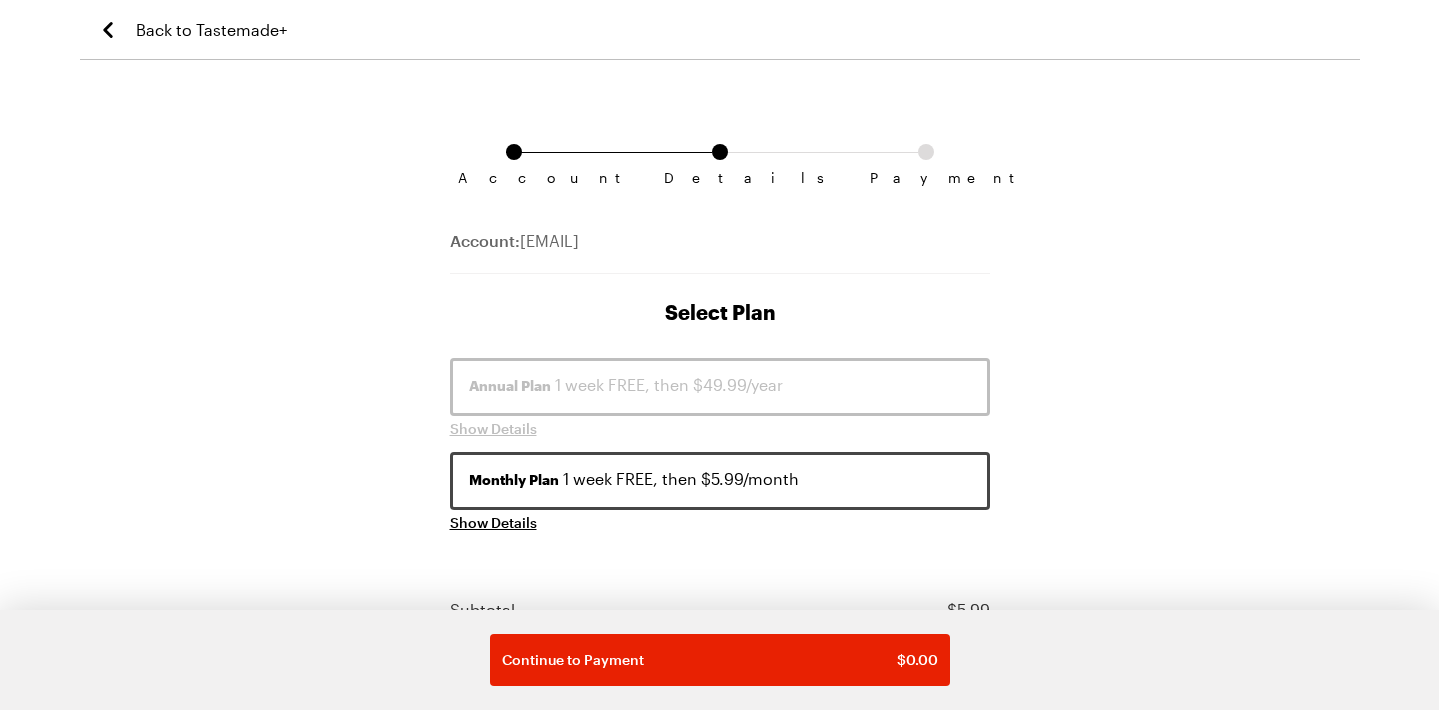 click on "Annual Plan" at bounding box center (510, 386) 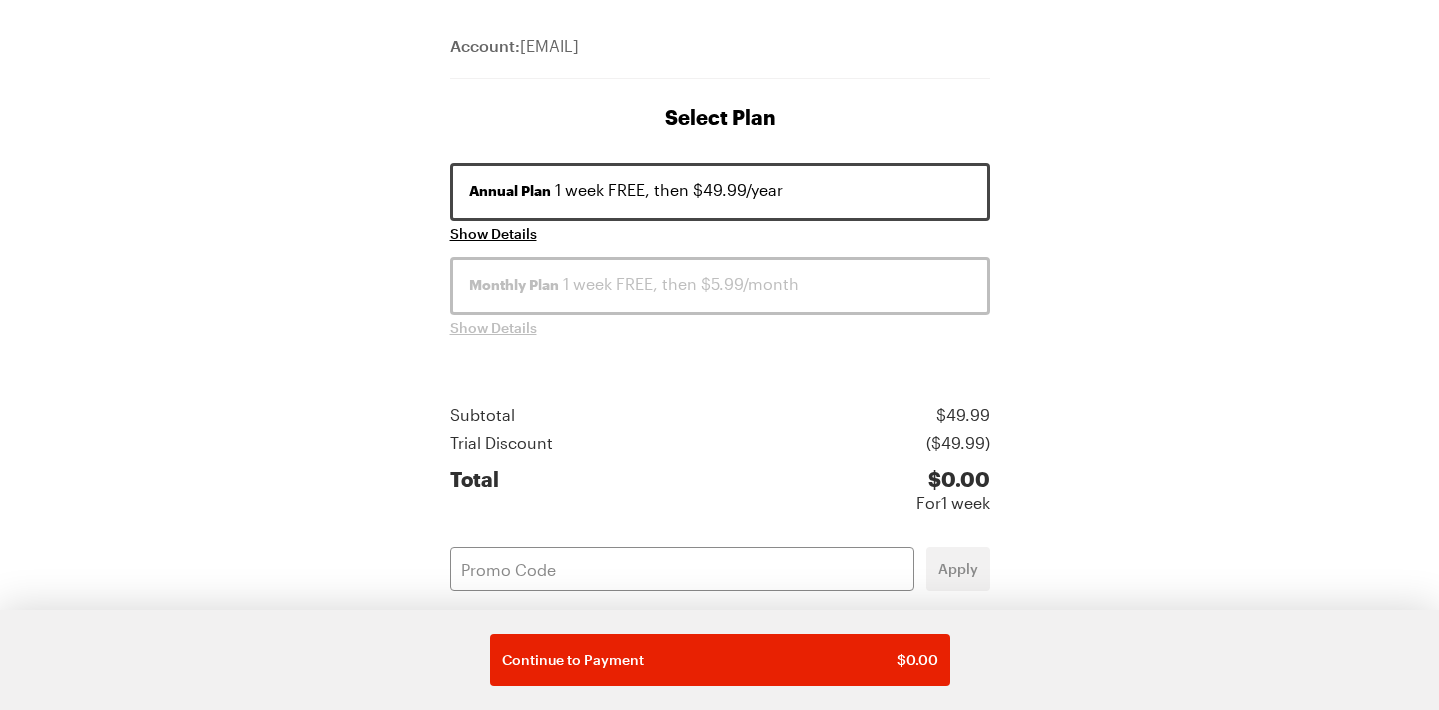 scroll, scrollTop: 201, scrollLeft: 0, axis: vertical 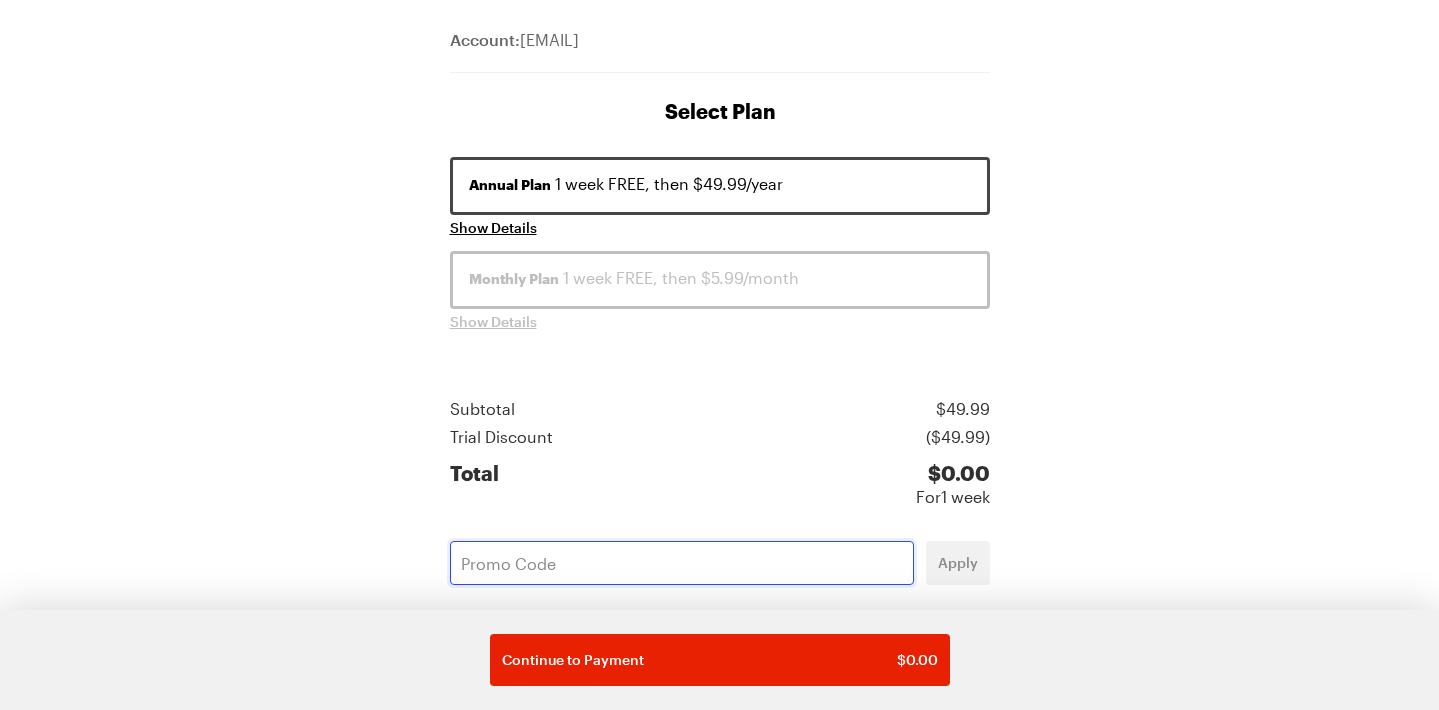 click at bounding box center (682, 563) 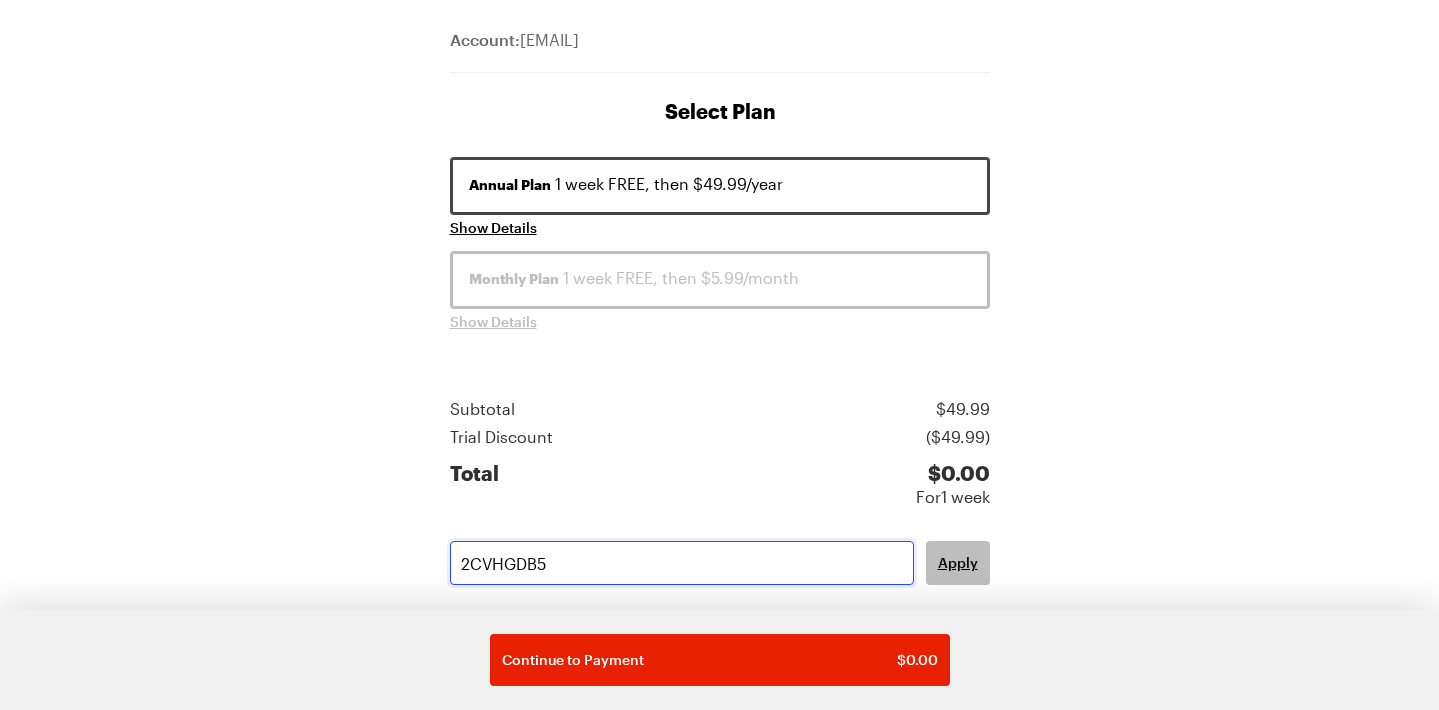 type on "2CVHGDB5" 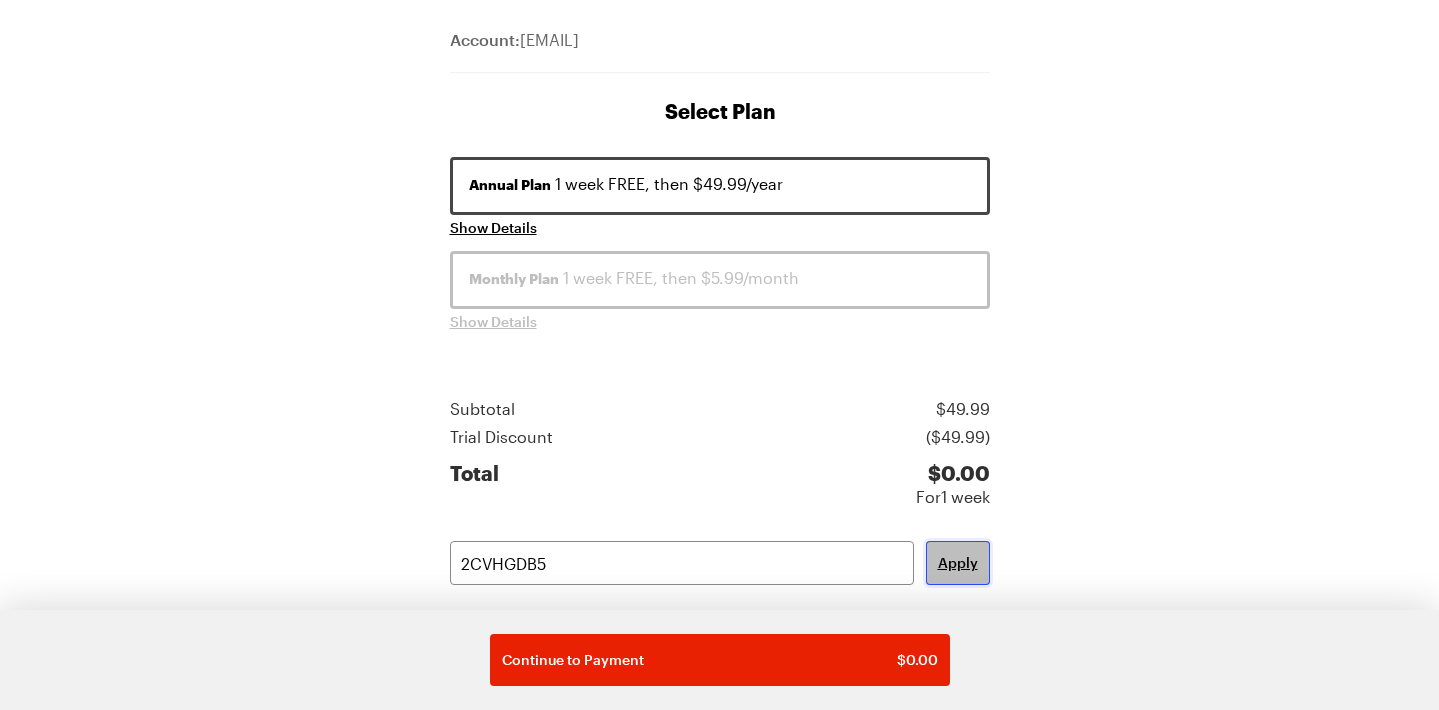 click on "Apply" at bounding box center [958, 563] 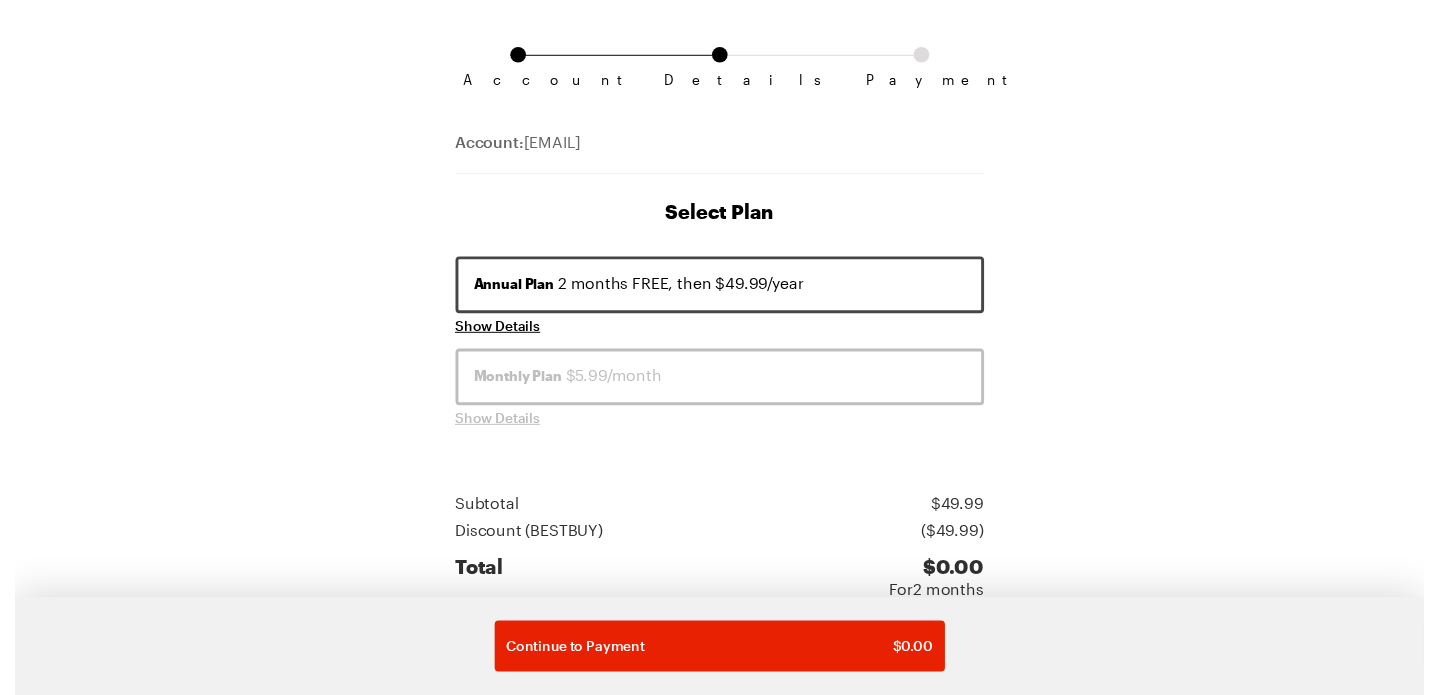 scroll, scrollTop: 0, scrollLeft: 0, axis: both 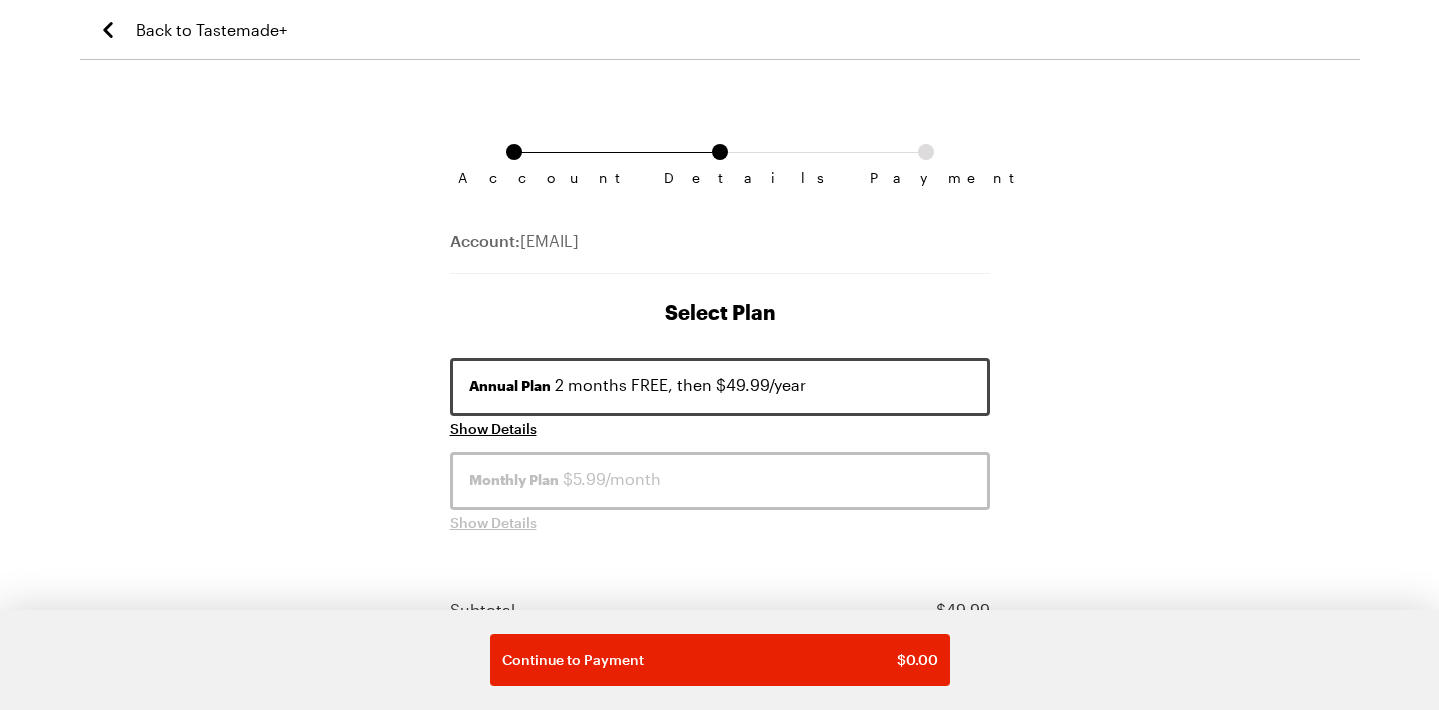 click on "Back to Tastemade+" at bounding box center [211, 30] 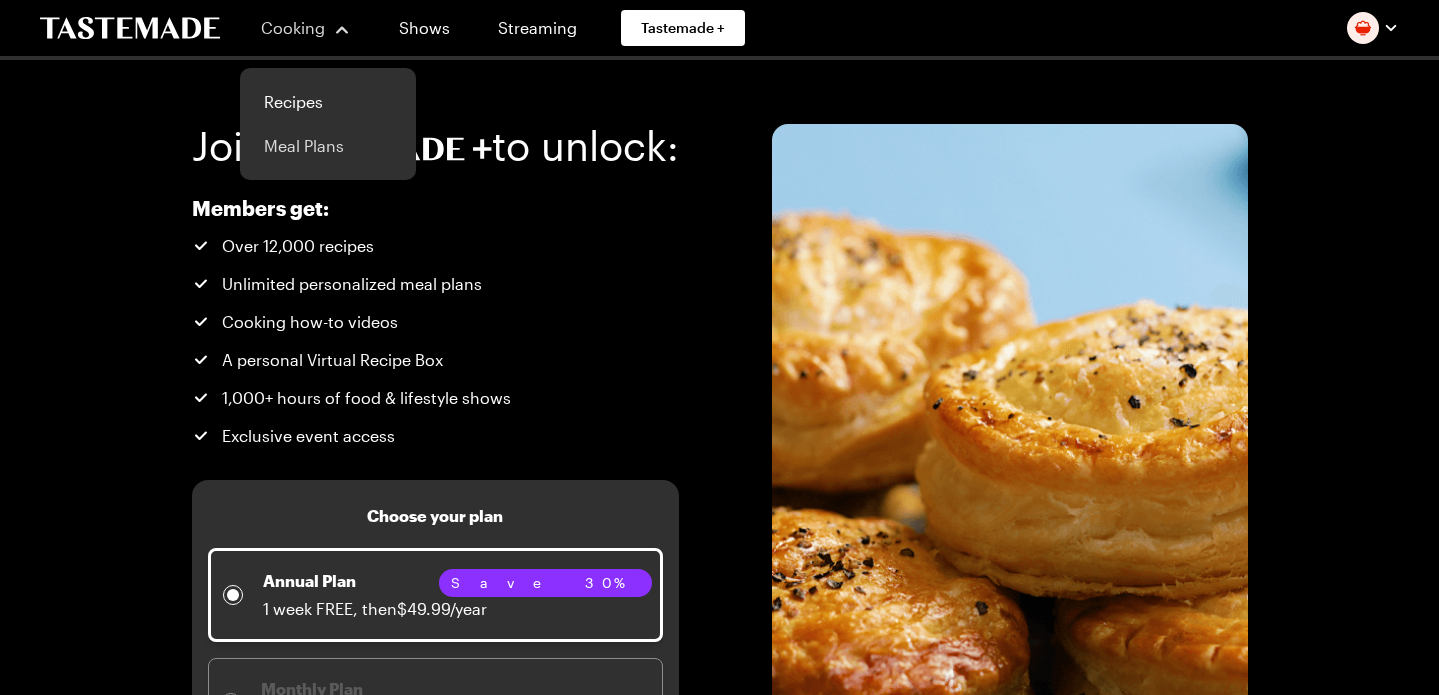 click on "Meal Plans" at bounding box center [328, 146] 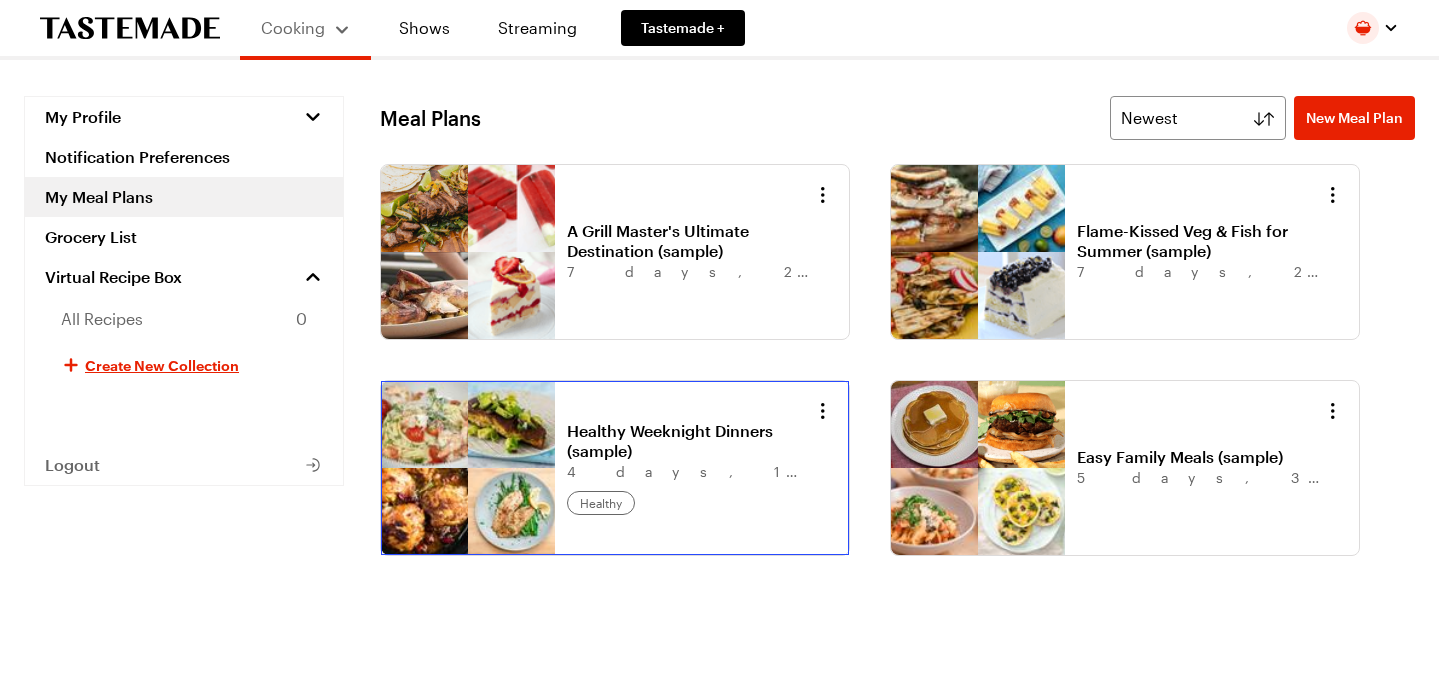 click on "Healthy Weeknight Dinners (sample)" at bounding box center [691, 441] 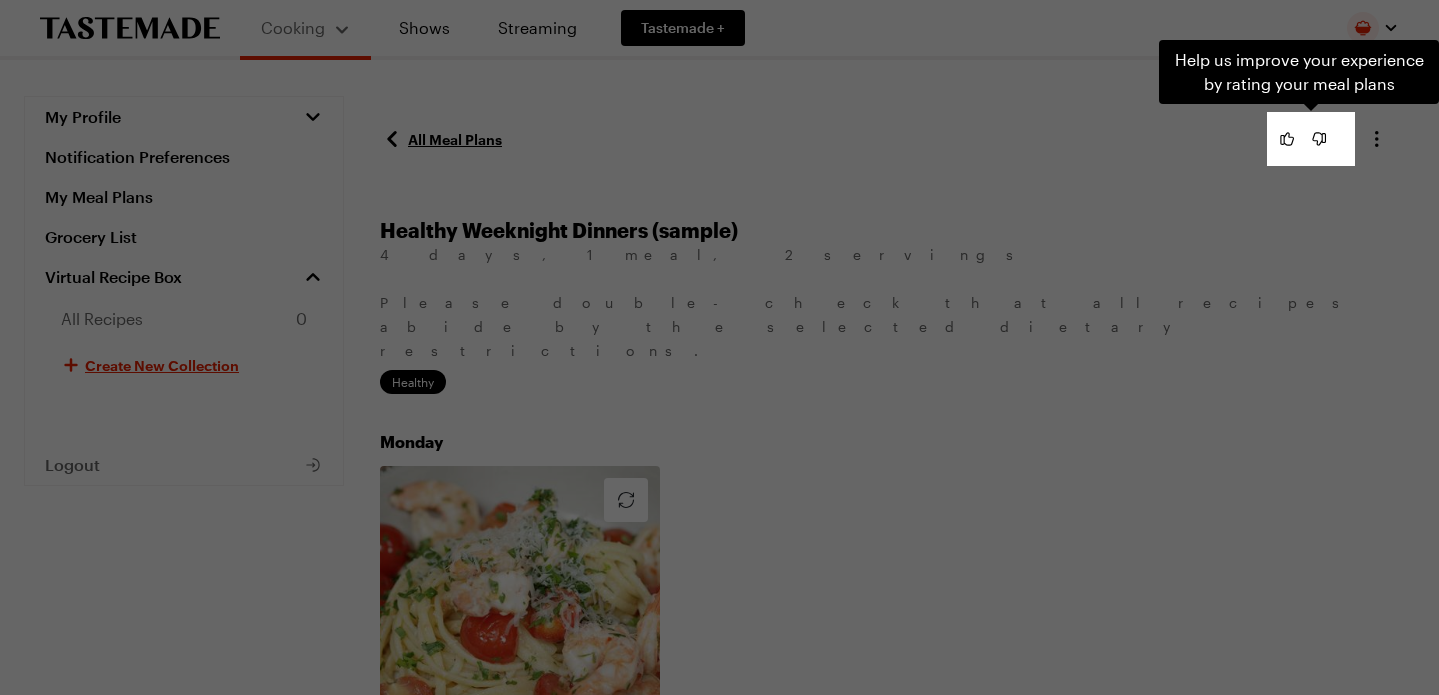 click on "Help us improve your experience by rating your meal plans . Press Escape to dismiss this highlight. Help us improve your experience by rating your meal plans" at bounding box center (719, 347) 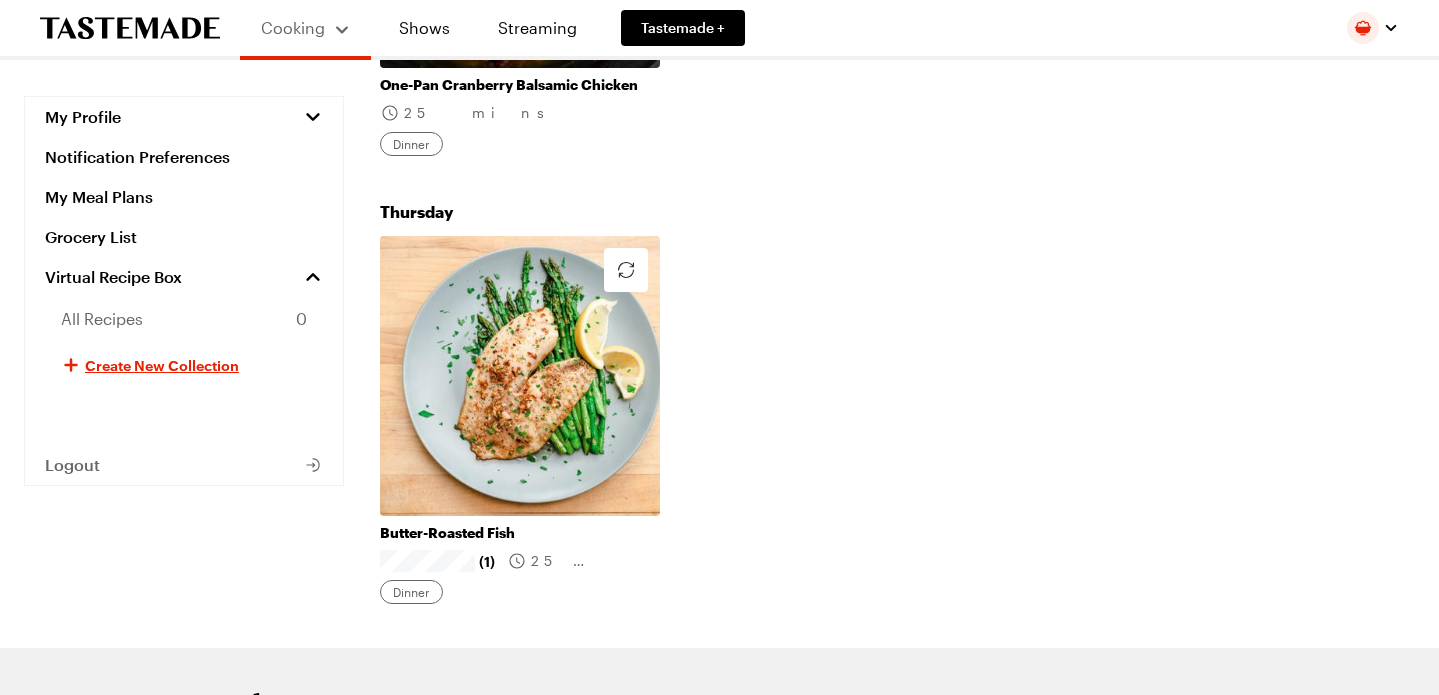scroll, scrollTop: 610, scrollLeft: 0, axis: vertical 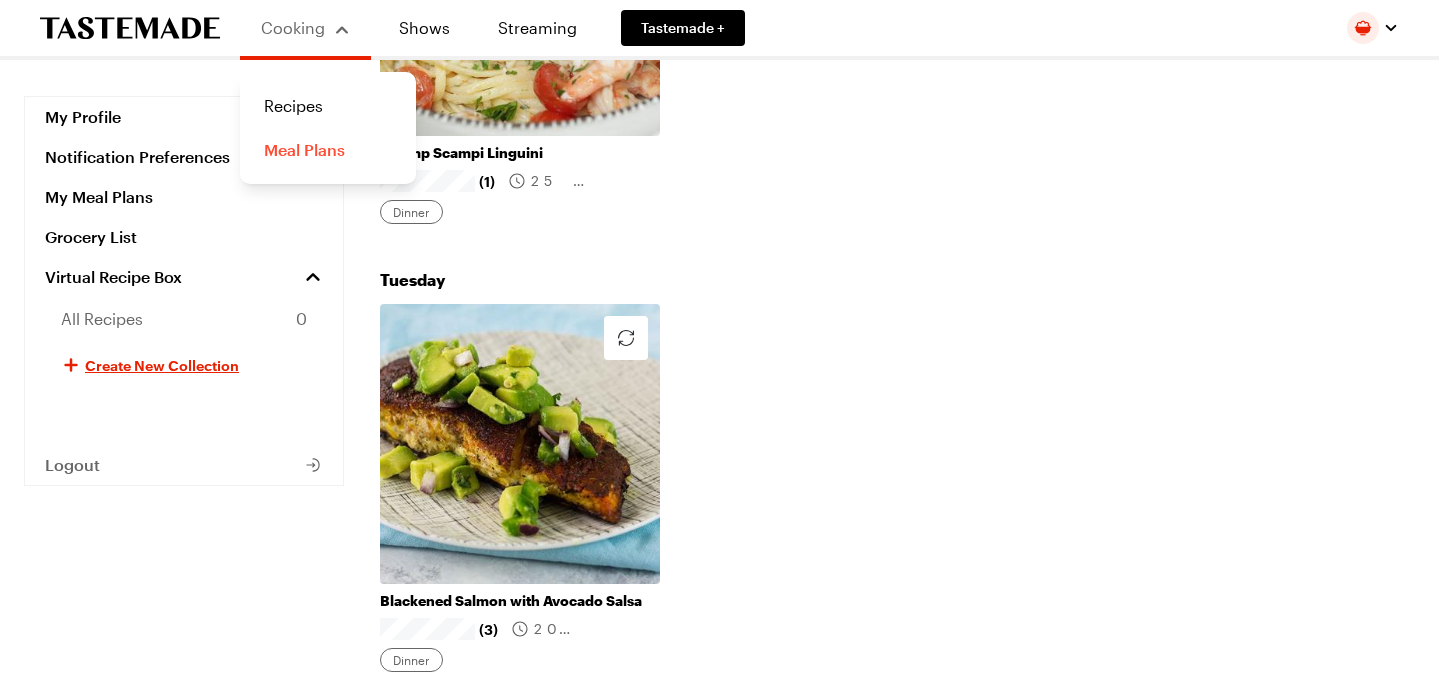 click on "Meal Plans" at bounding box center (328, 150) 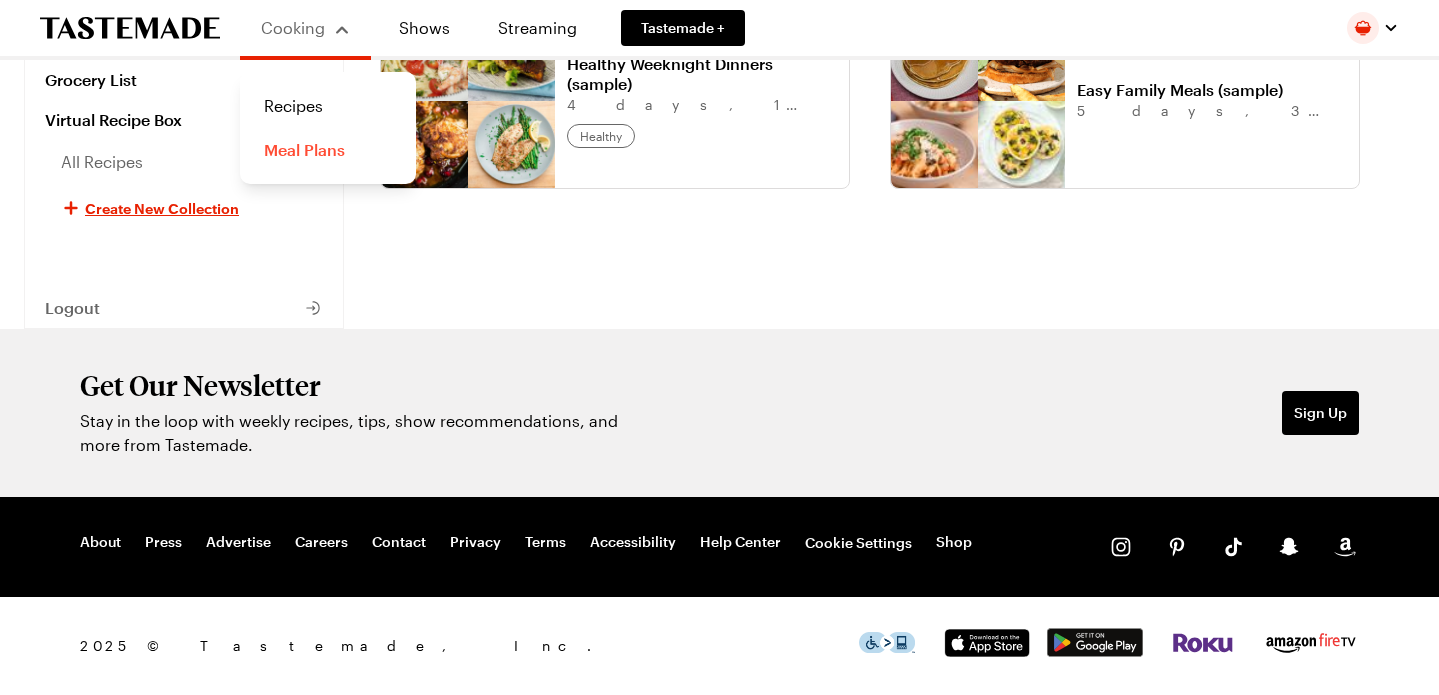 scroll, scrollTop: 0, scrollLeft: 0, axis: both 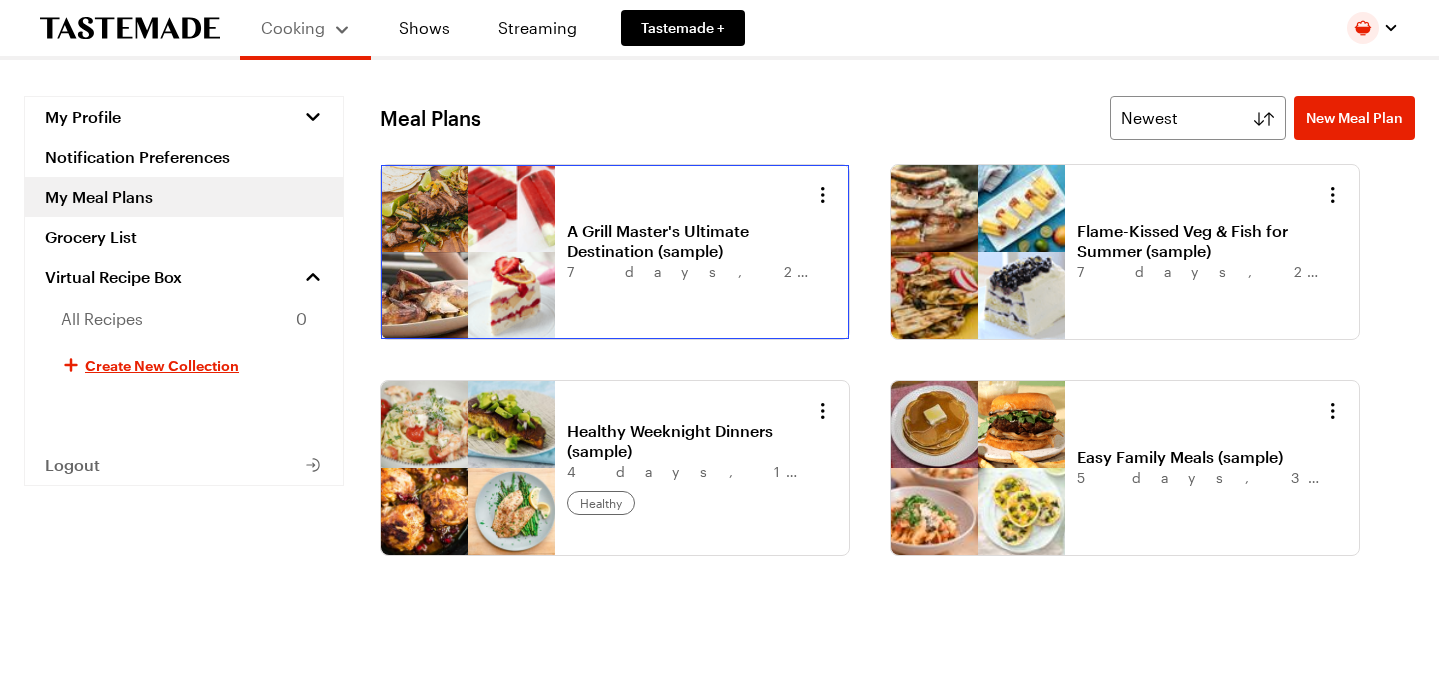 click on "A Grill Master's Ultimate Destination (sample)" at bounding box center [691, 241] 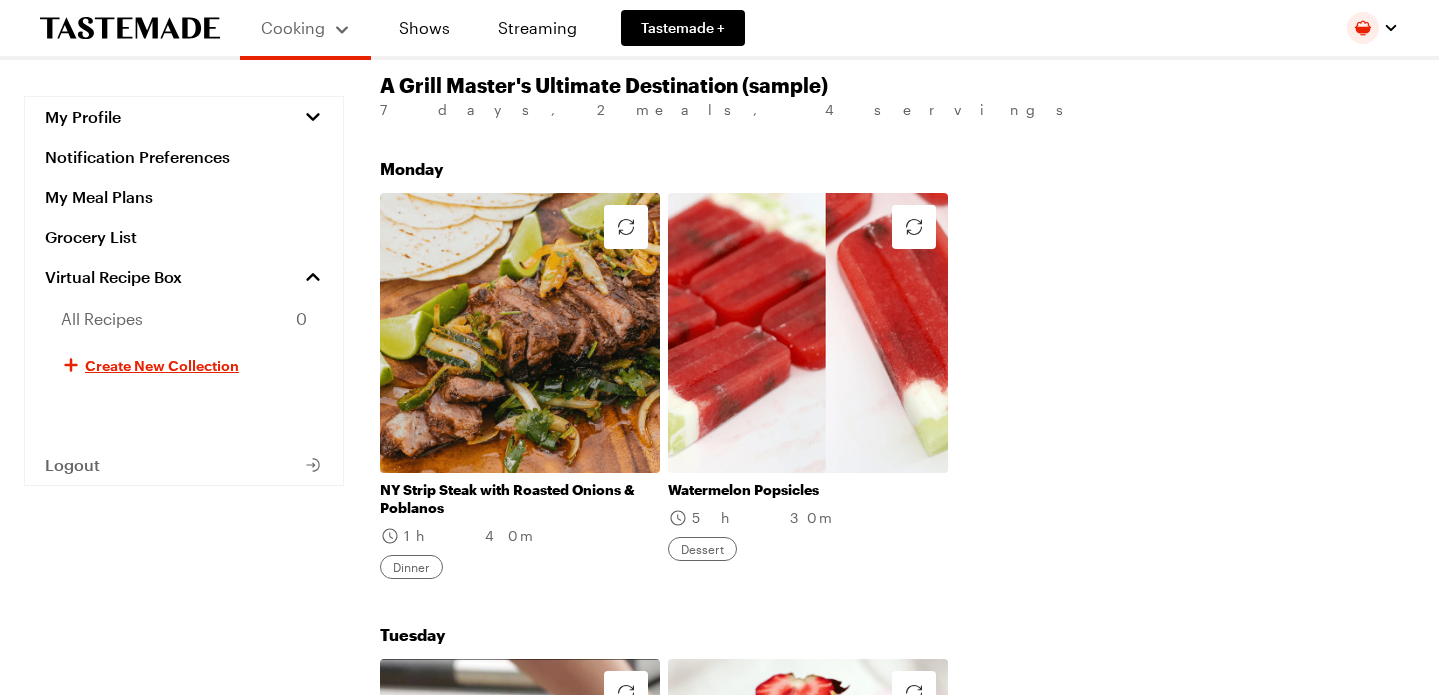 scroll, scrollTop: 174, scrollLeft: 0, axis: vertical 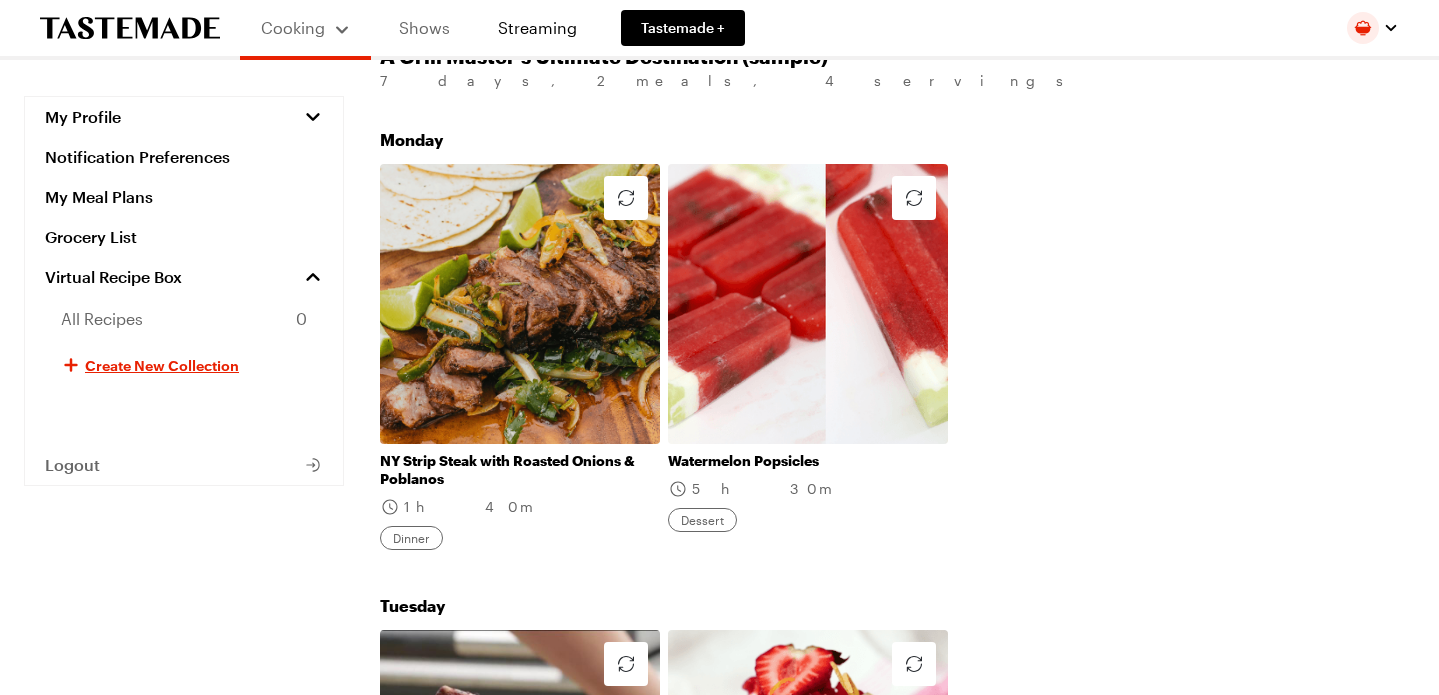 click on "Shows" at bounding box center [424, 28] 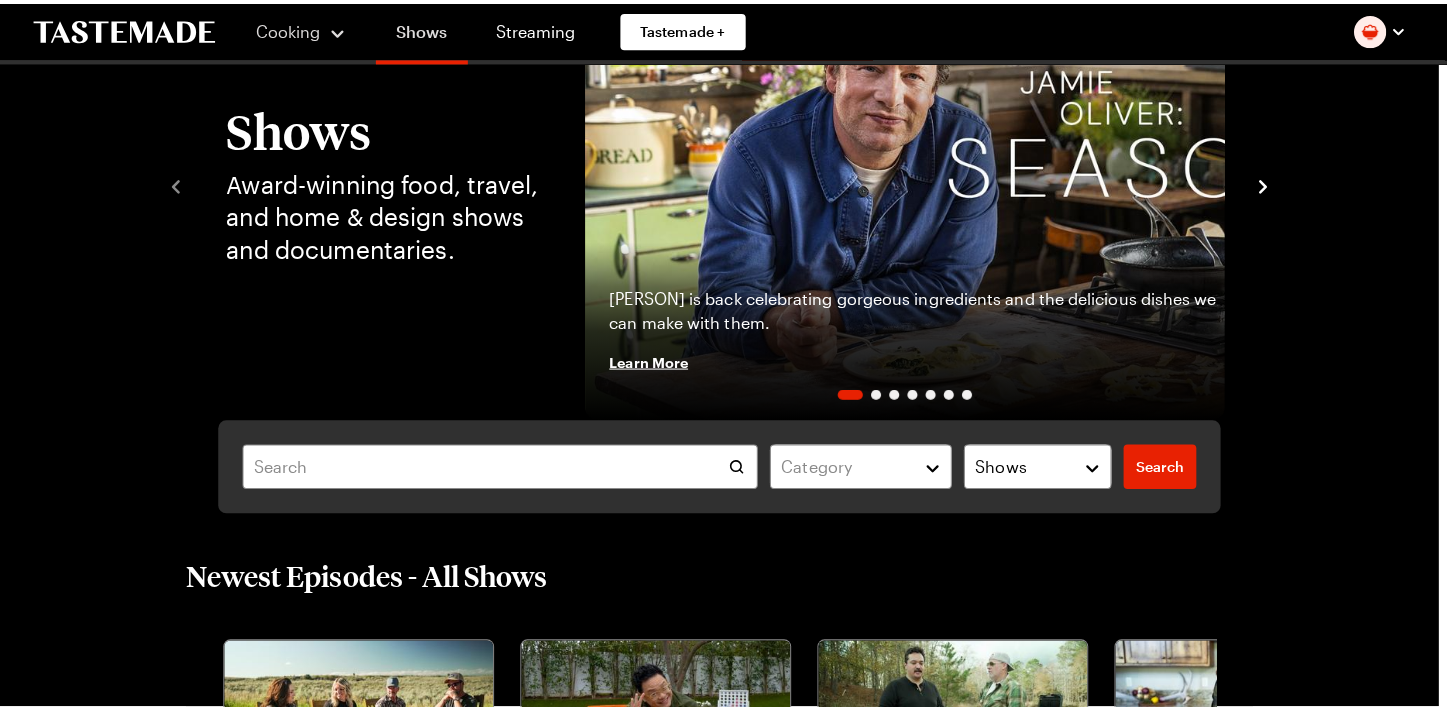 scroll, scrollTop: 0, scrollLeft: 0, axis: both 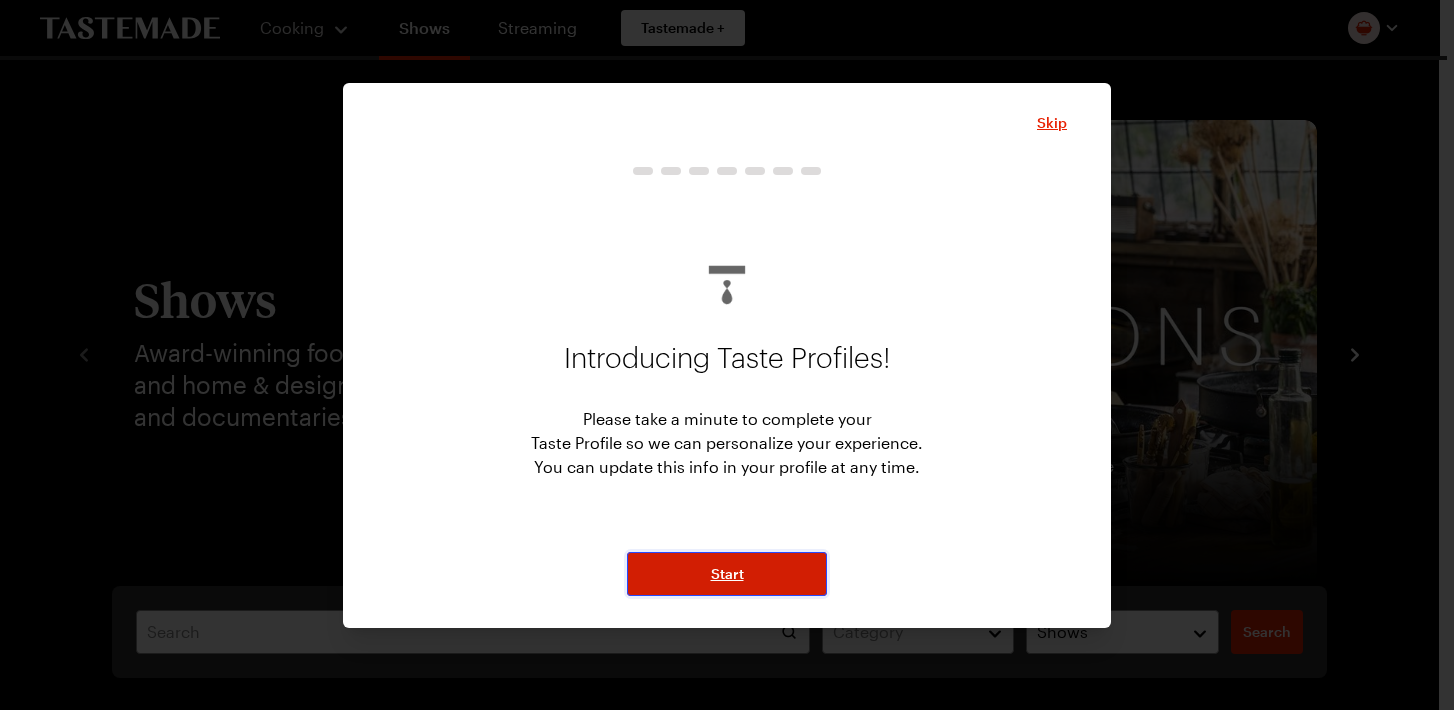 click on "Start" at bounding box center [727, 574] 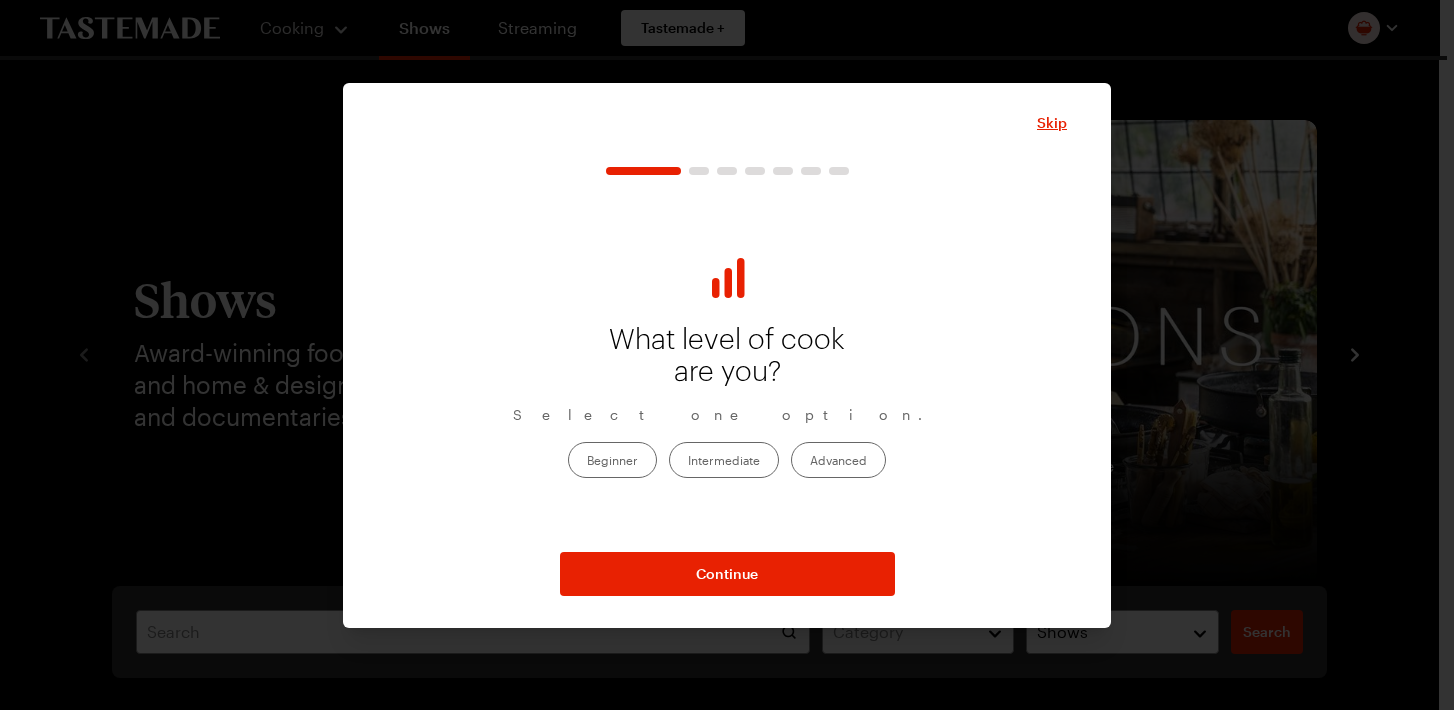 click on "Advanced" at bounding box center (838, 460) 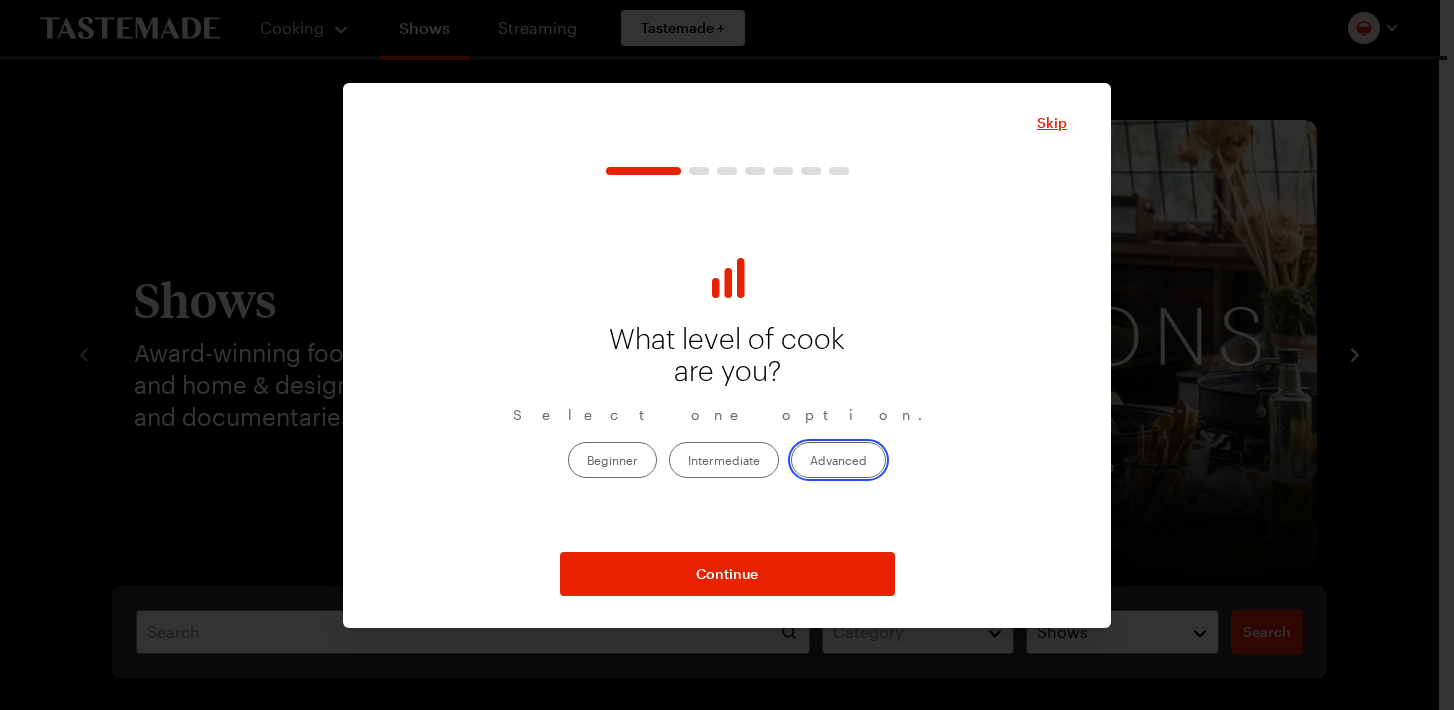 click on "Advanced" at bounding box center [810, 462] 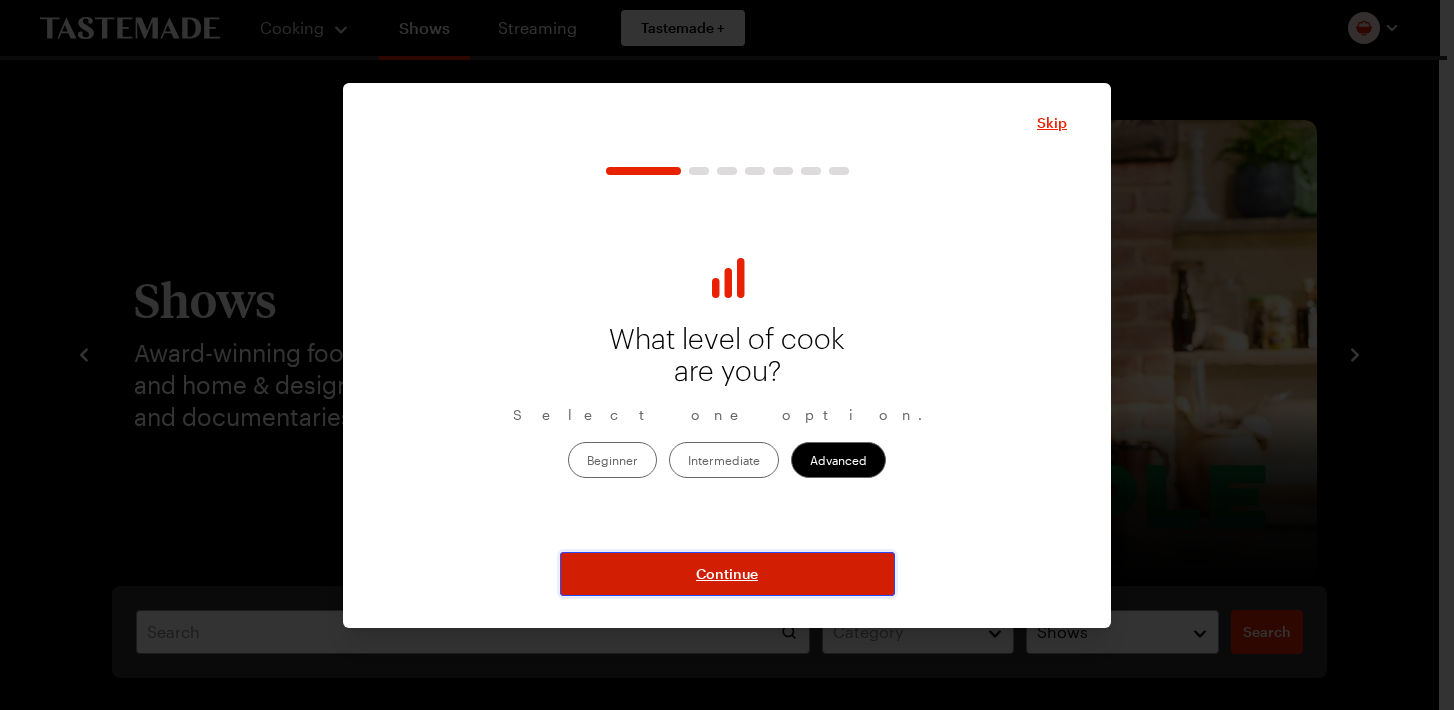 click on "Continue" at bounding box center [727, 574] 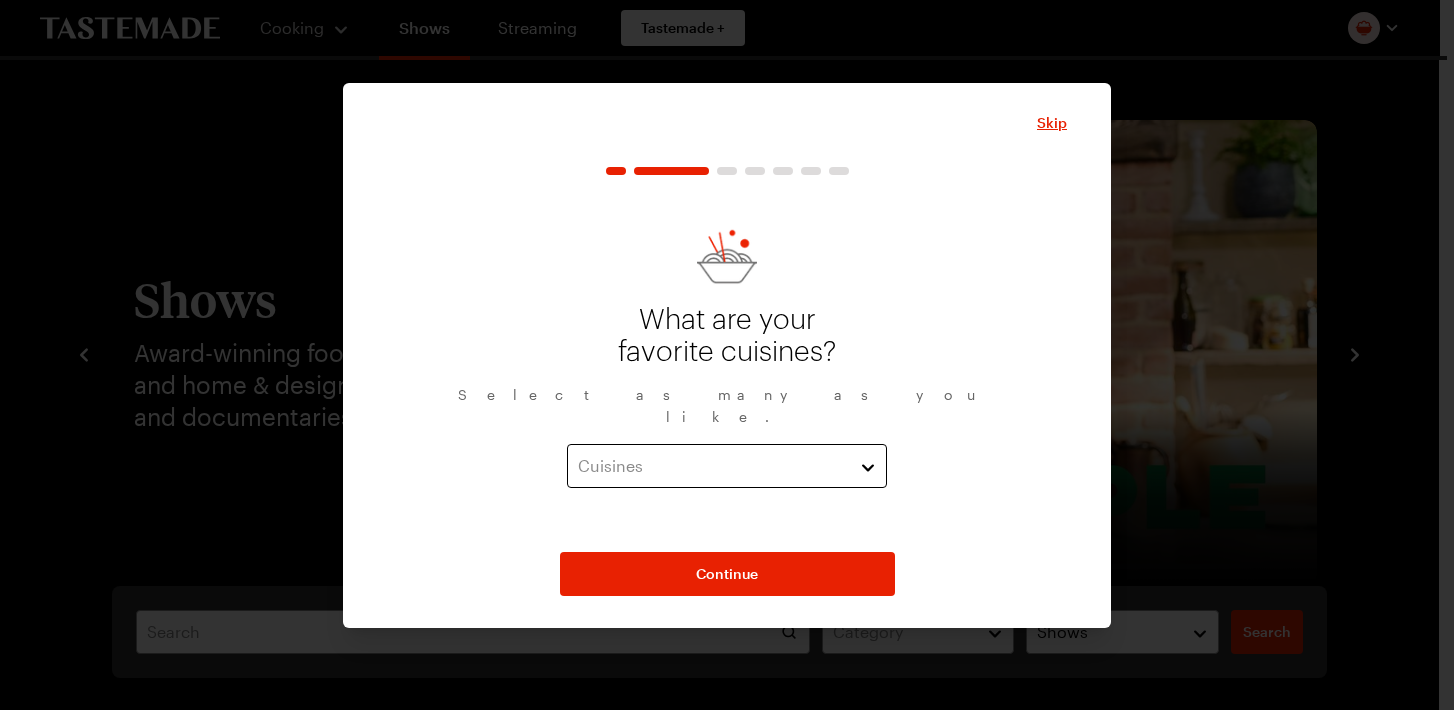 click on "Cuisines" at bounding box center (712, 466) 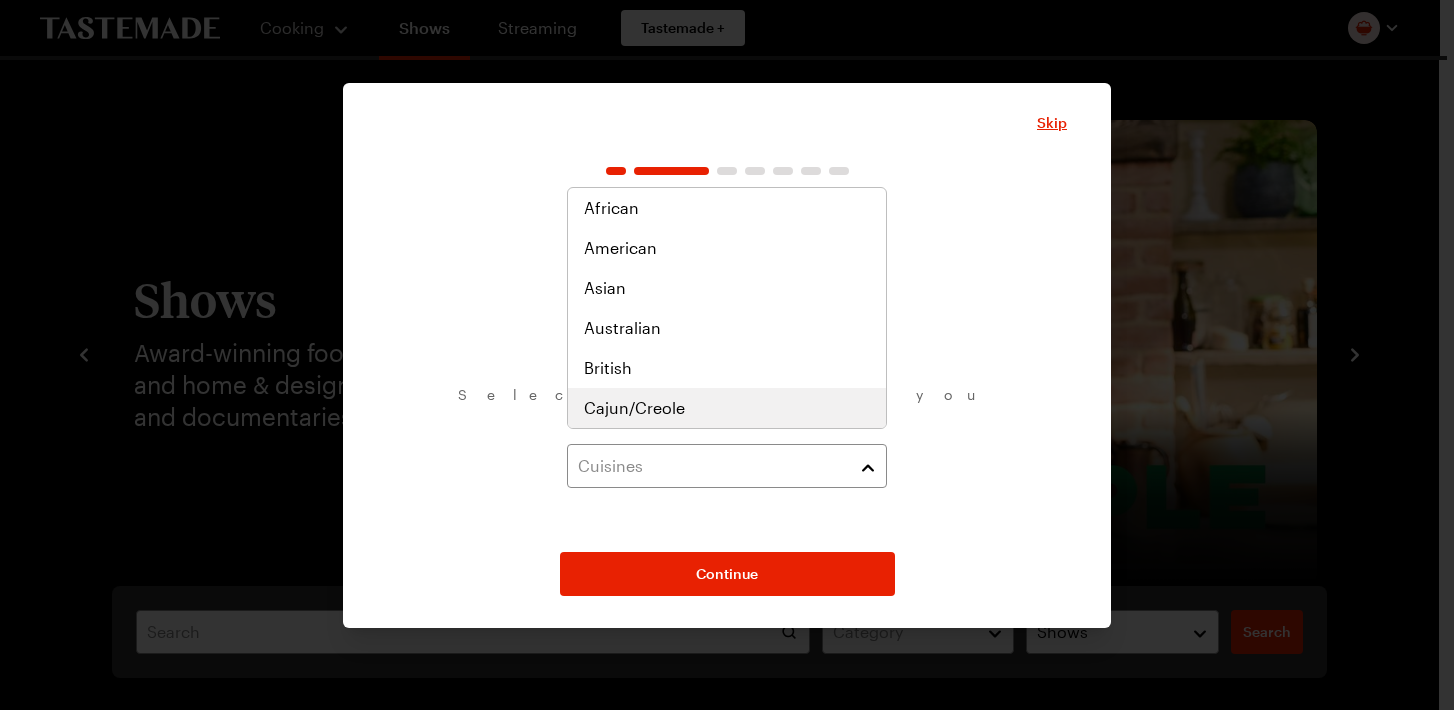 scroll, scrollTop: 322, scrollLeft: 0, axis: vertical 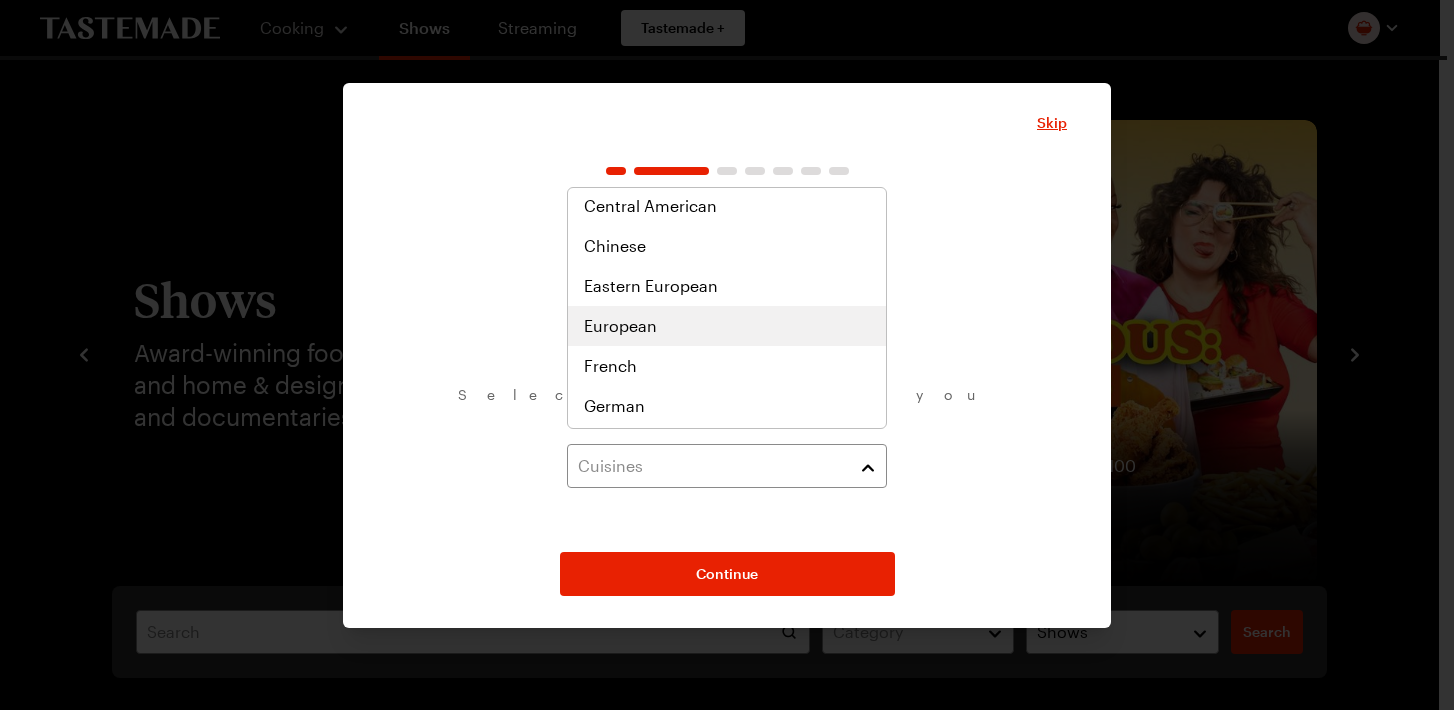 click on "European" at bounding box center [727, 326] 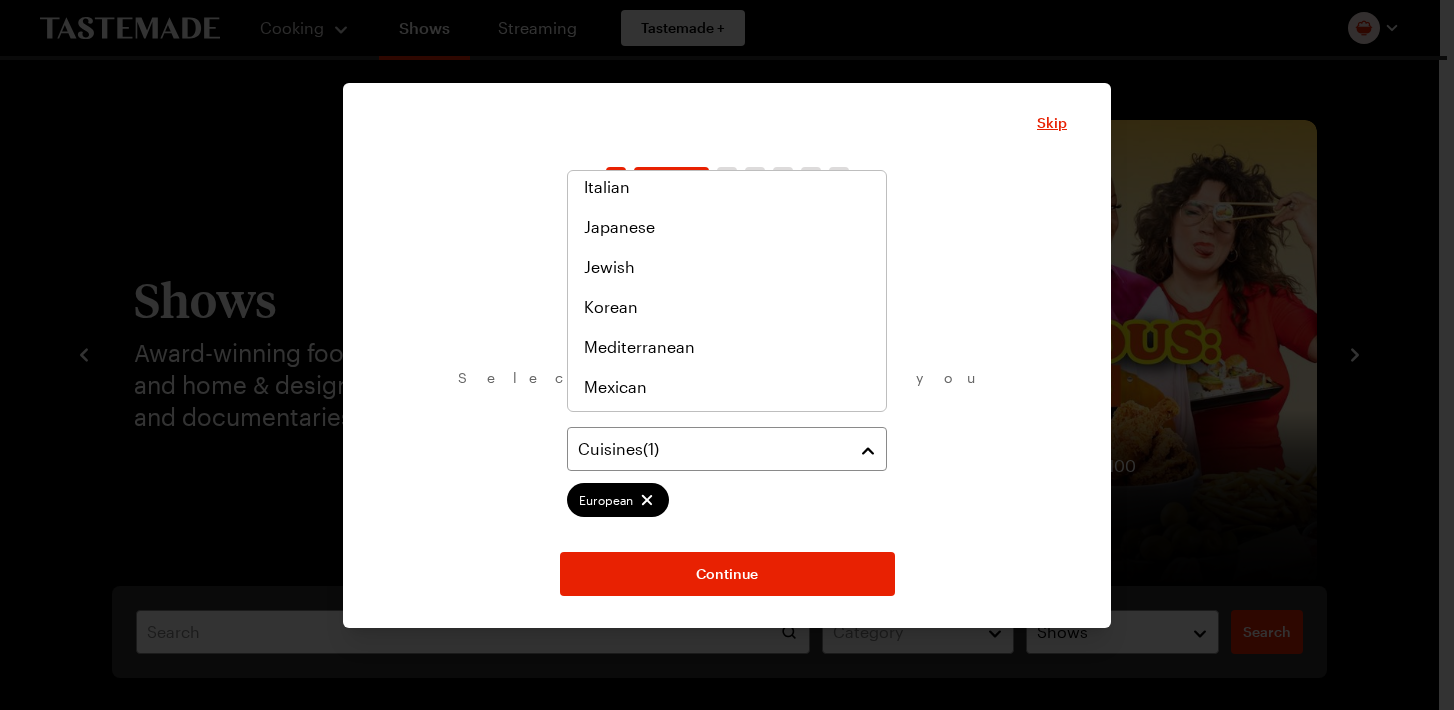 scroll, scrollTop: 741, scrollLeft: 0, axis: vertical 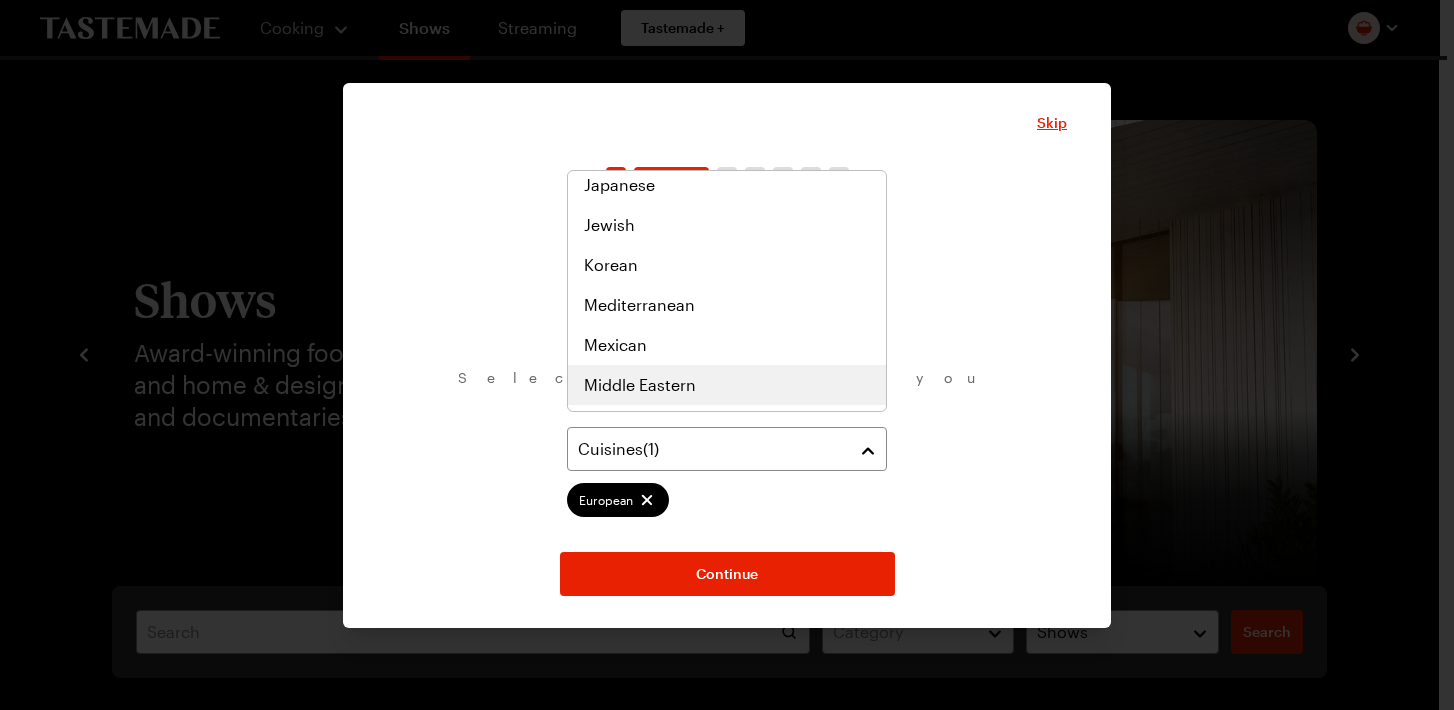 click on "Middle Eastern" at bounding box center [727, 385] 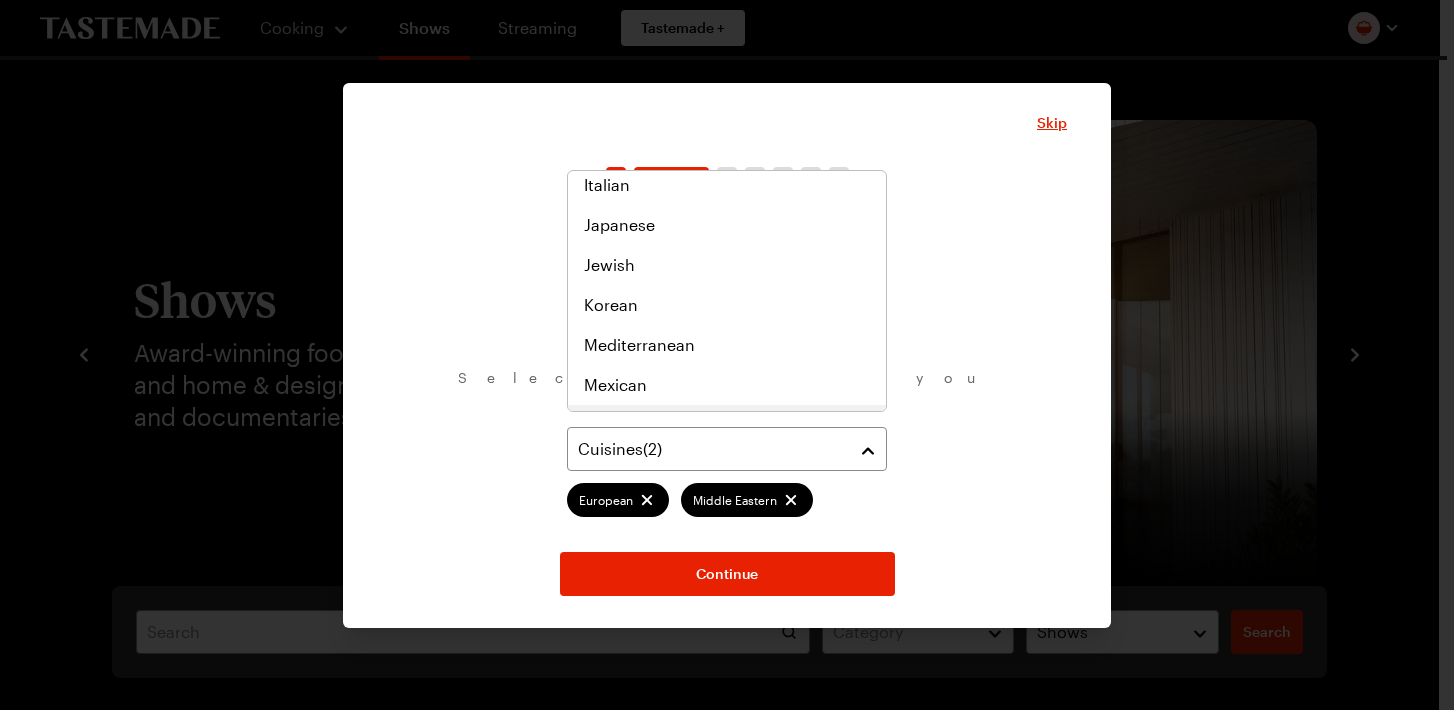 scroll, scrollTop: 807, scrollLeft: 0, axis: vertical 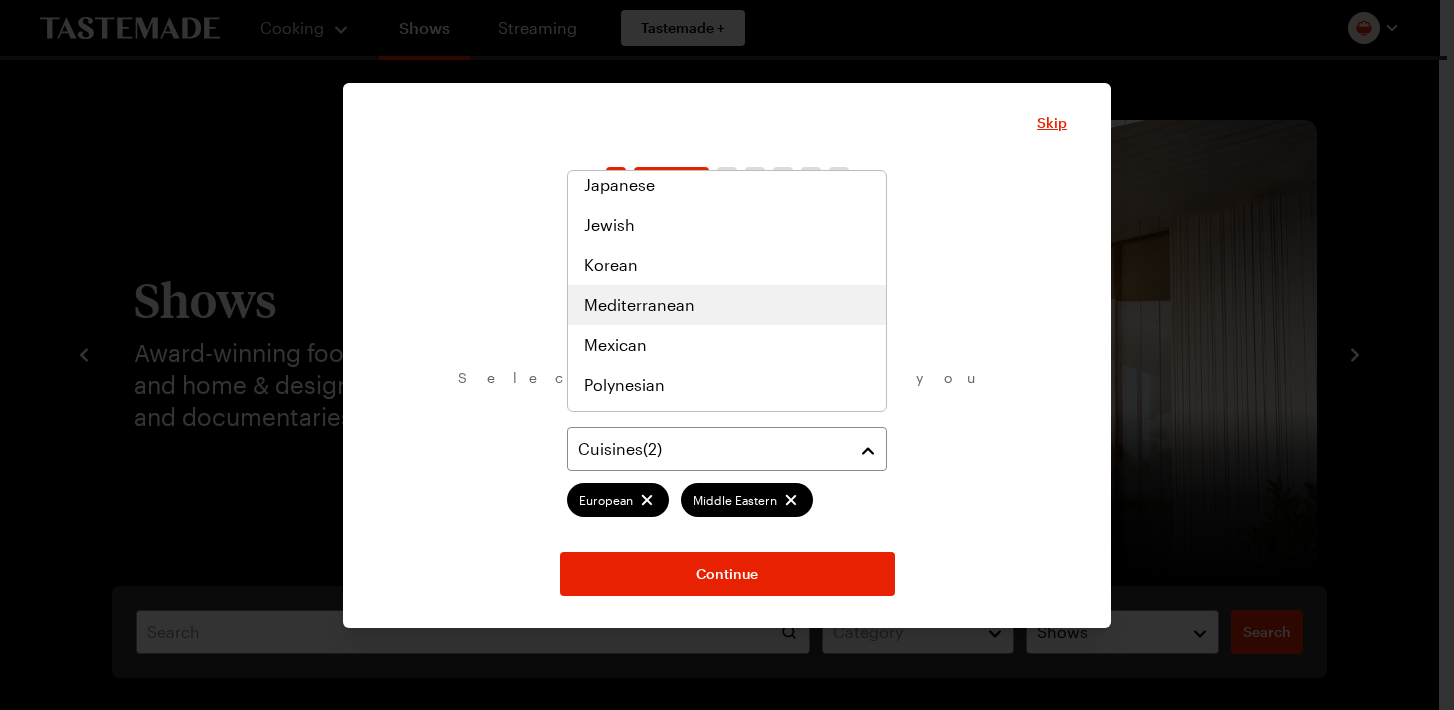 click on "Mediterranean" at bounding box center [727, 305] 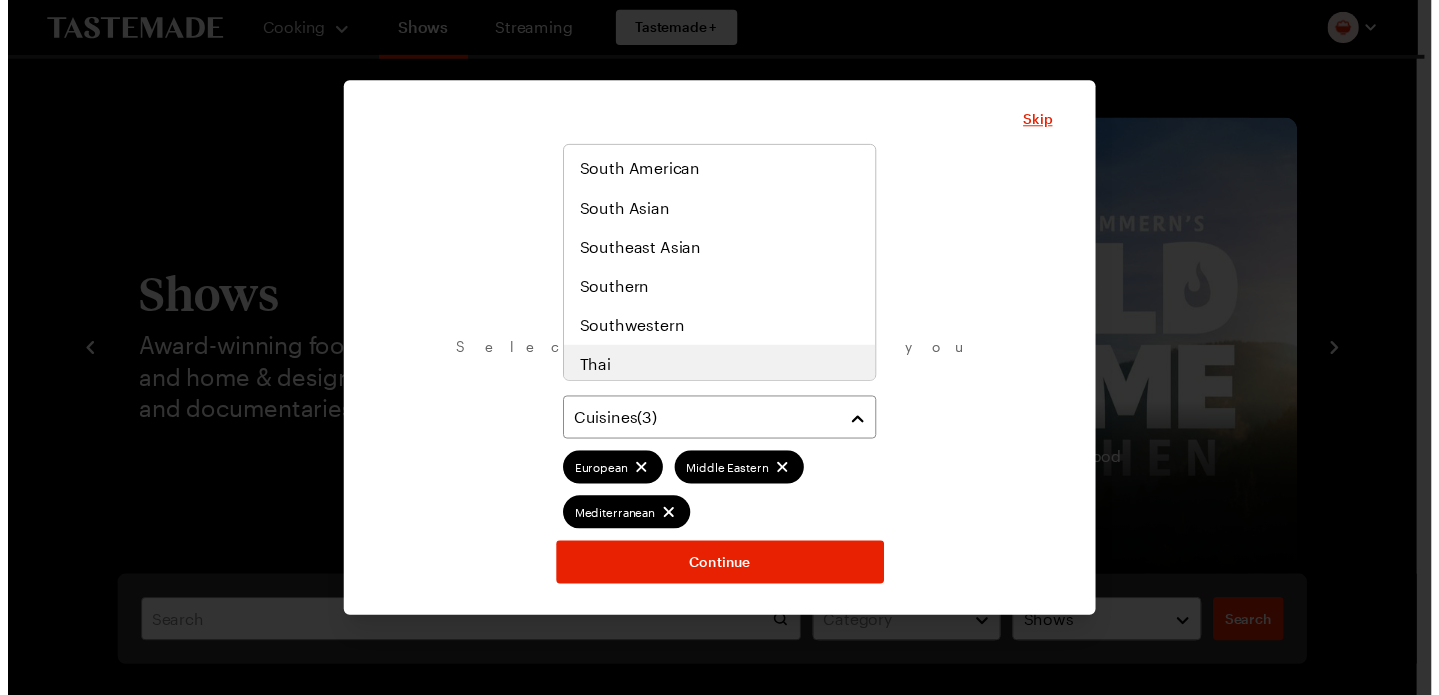 scroll, scrollTop: 1037, scrollLeft: 0, axis: vertical 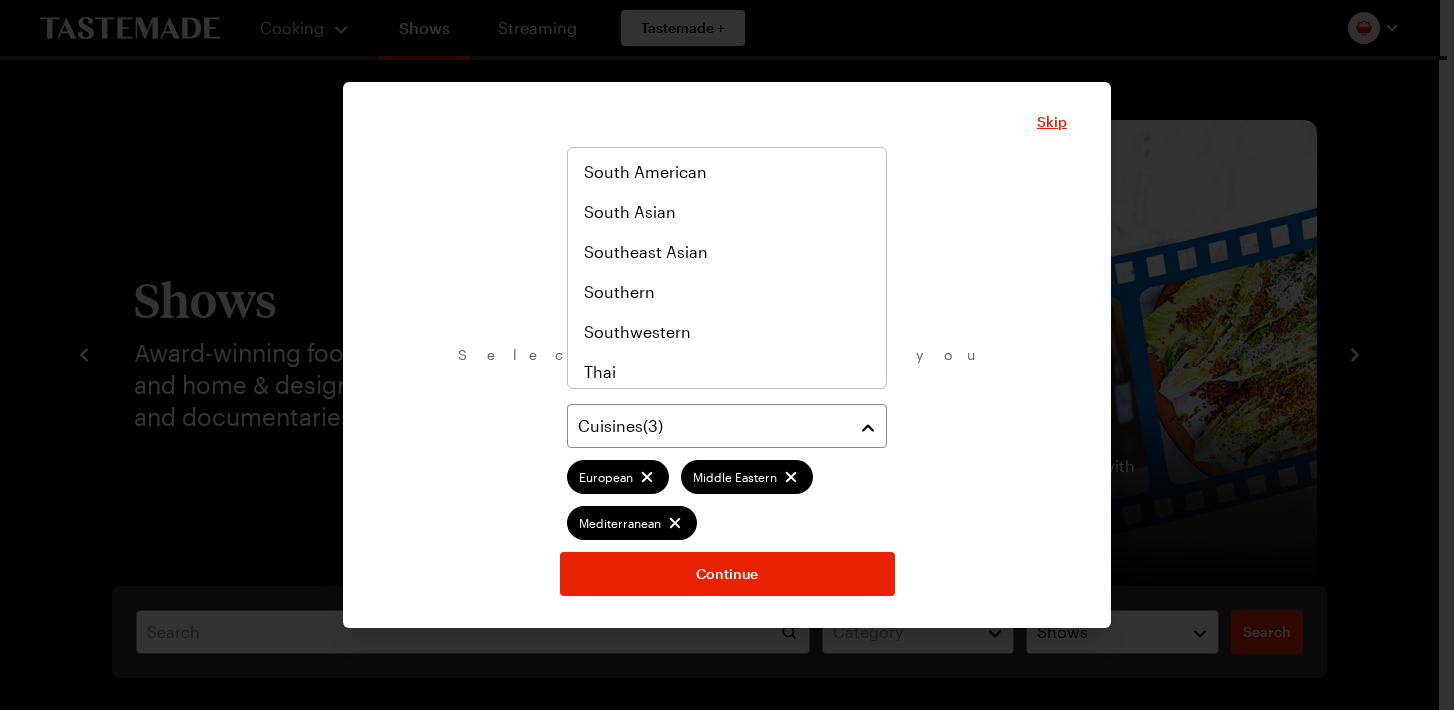 click on "What are your favorite cuisines? Select as many as you like. Cuisines  ( 3 ) European Middle Eastern Mediterranean Continue" at bounding box center [727, 381] 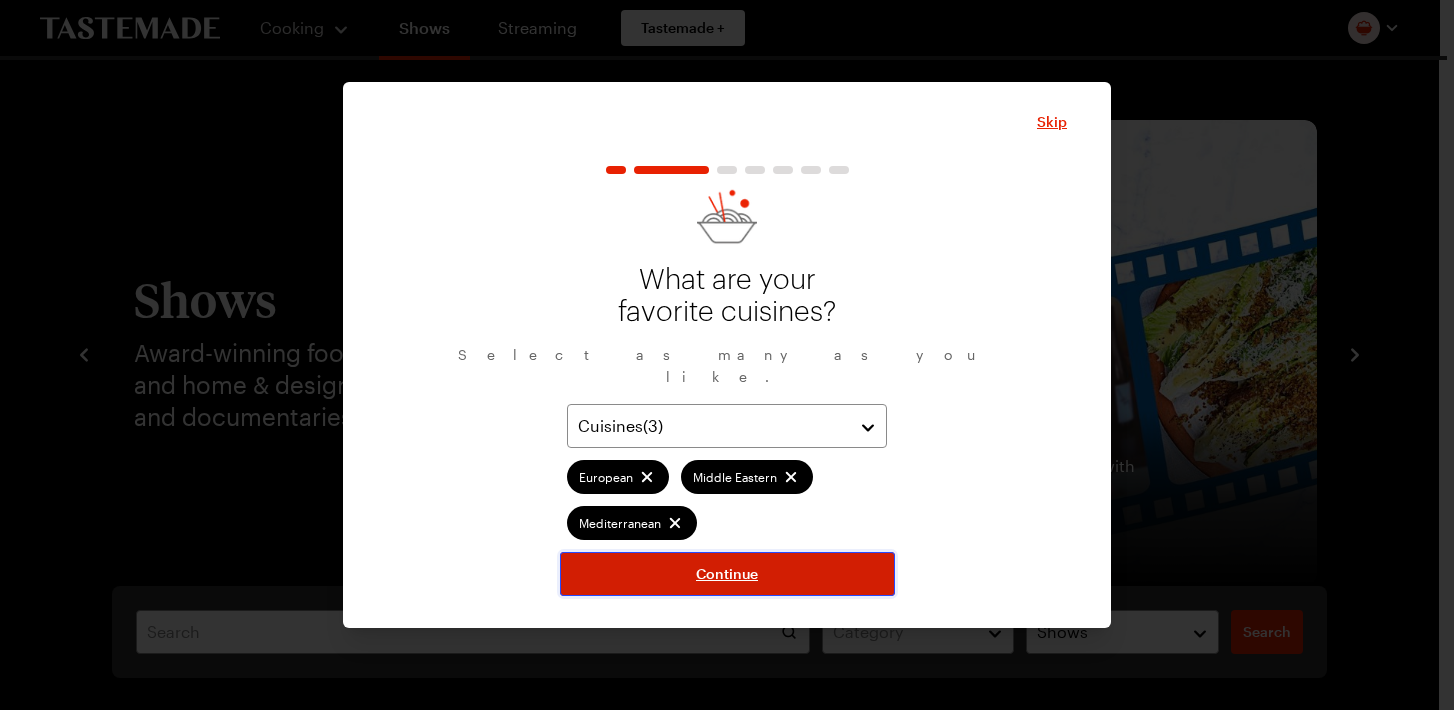 click on "Continue" at bounding box center [727, 574] 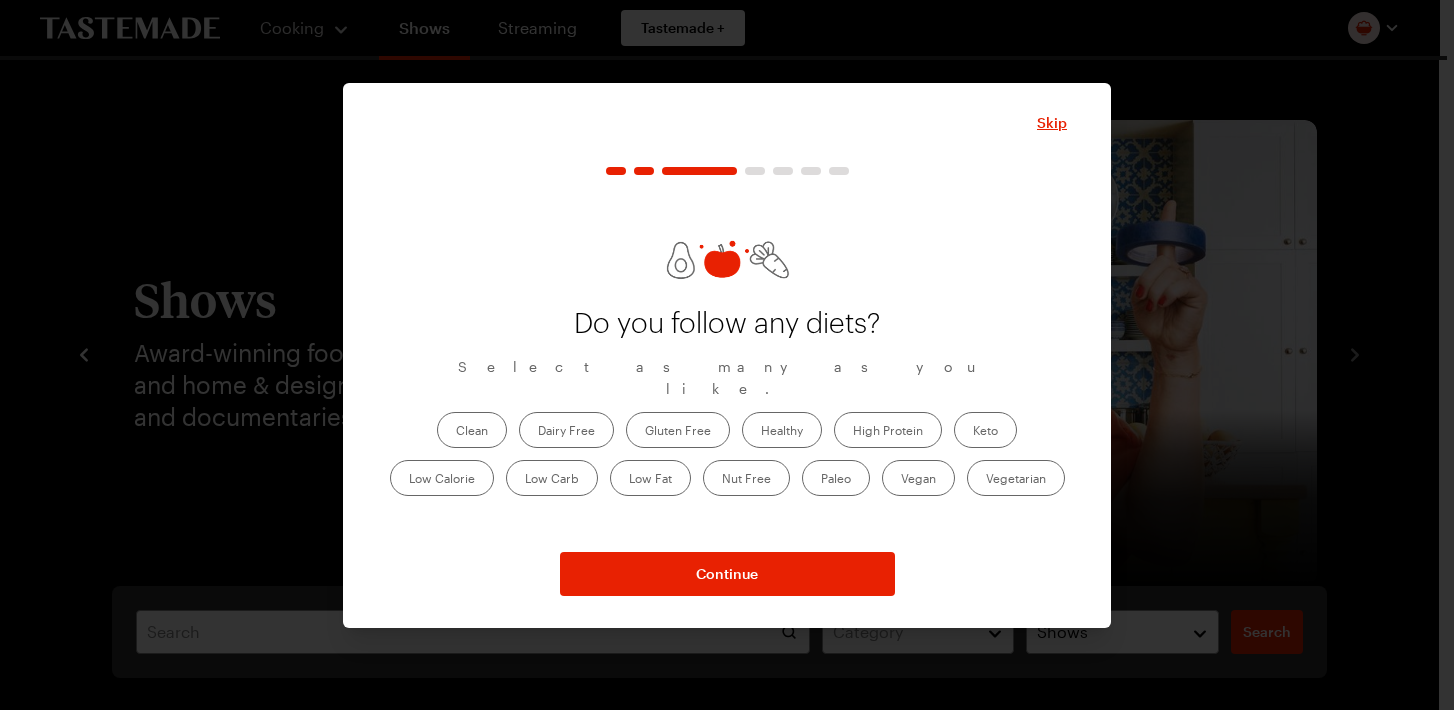 click on "Healthy" at bounding box center [782, 430] 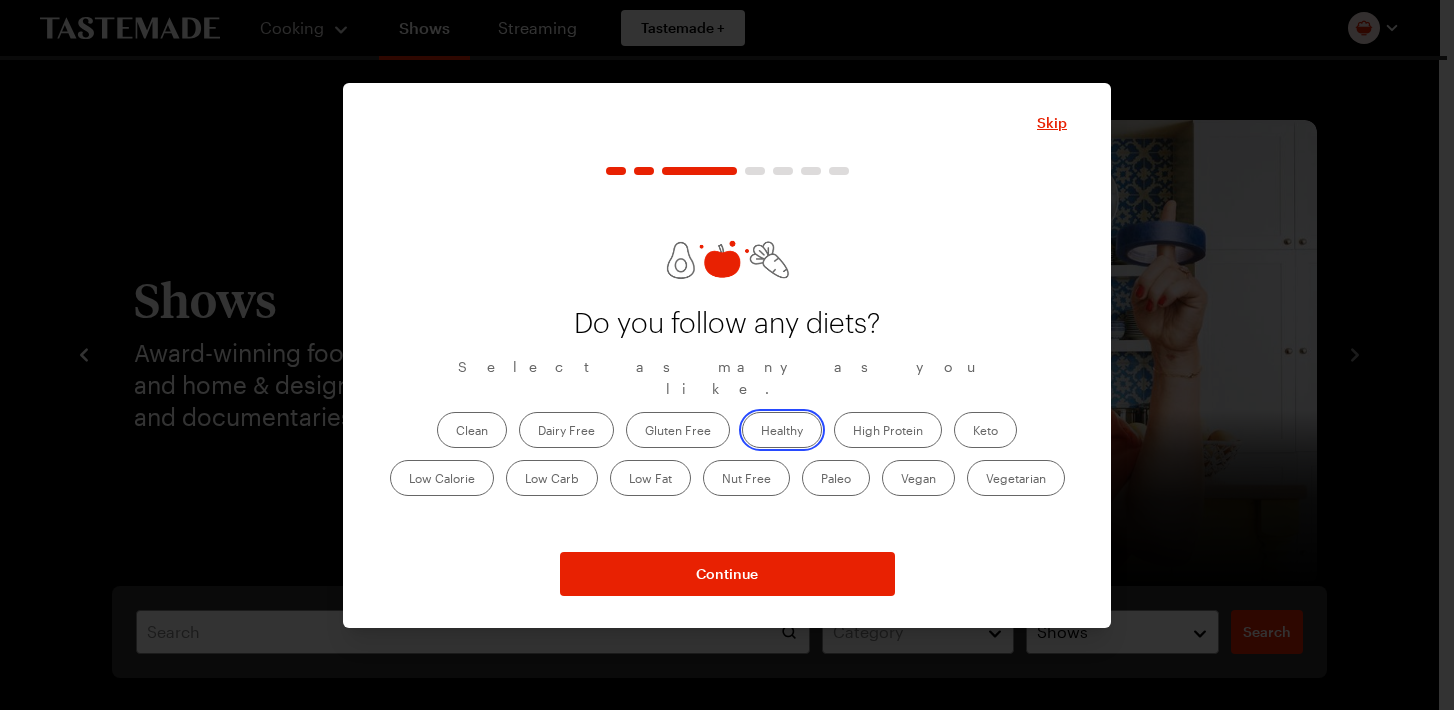 click on "Healthy" at bounding box center [761, 432] 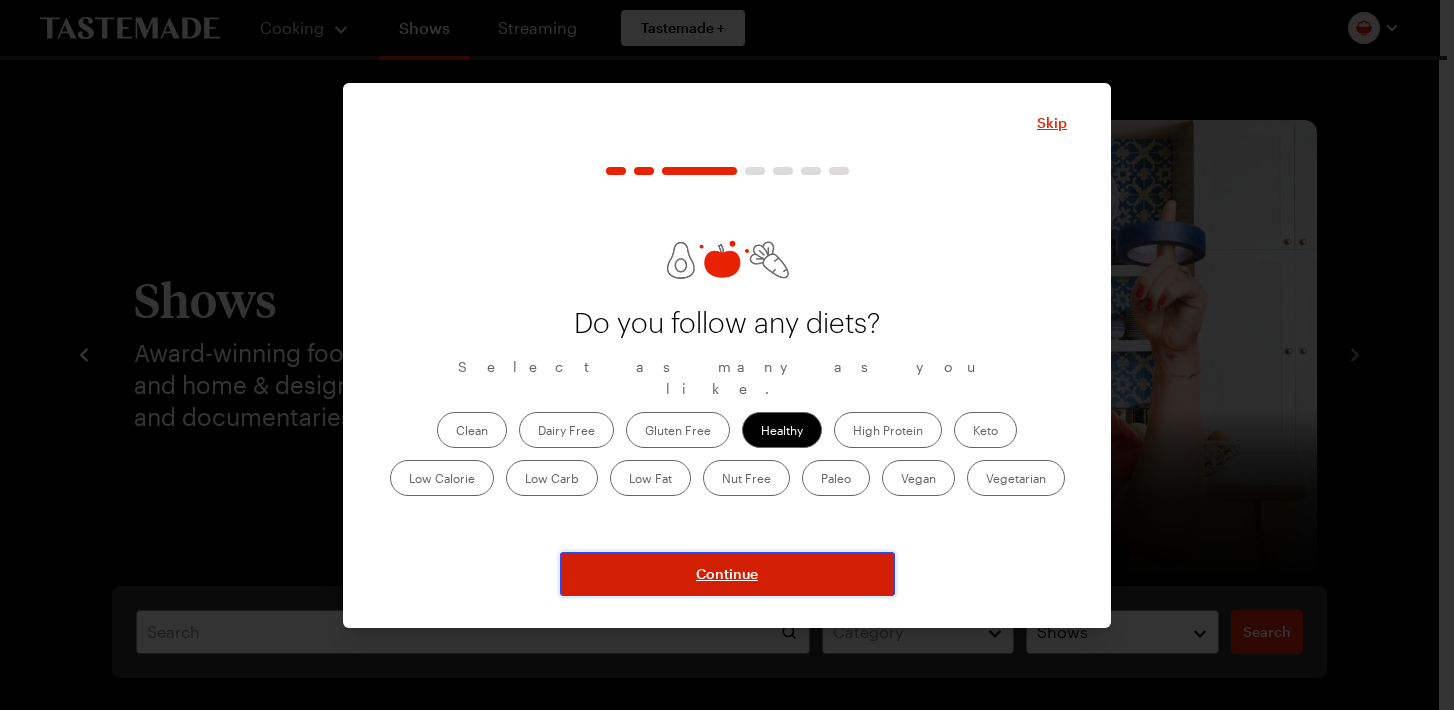 click on "Continue" at bounding box center (727, 574) 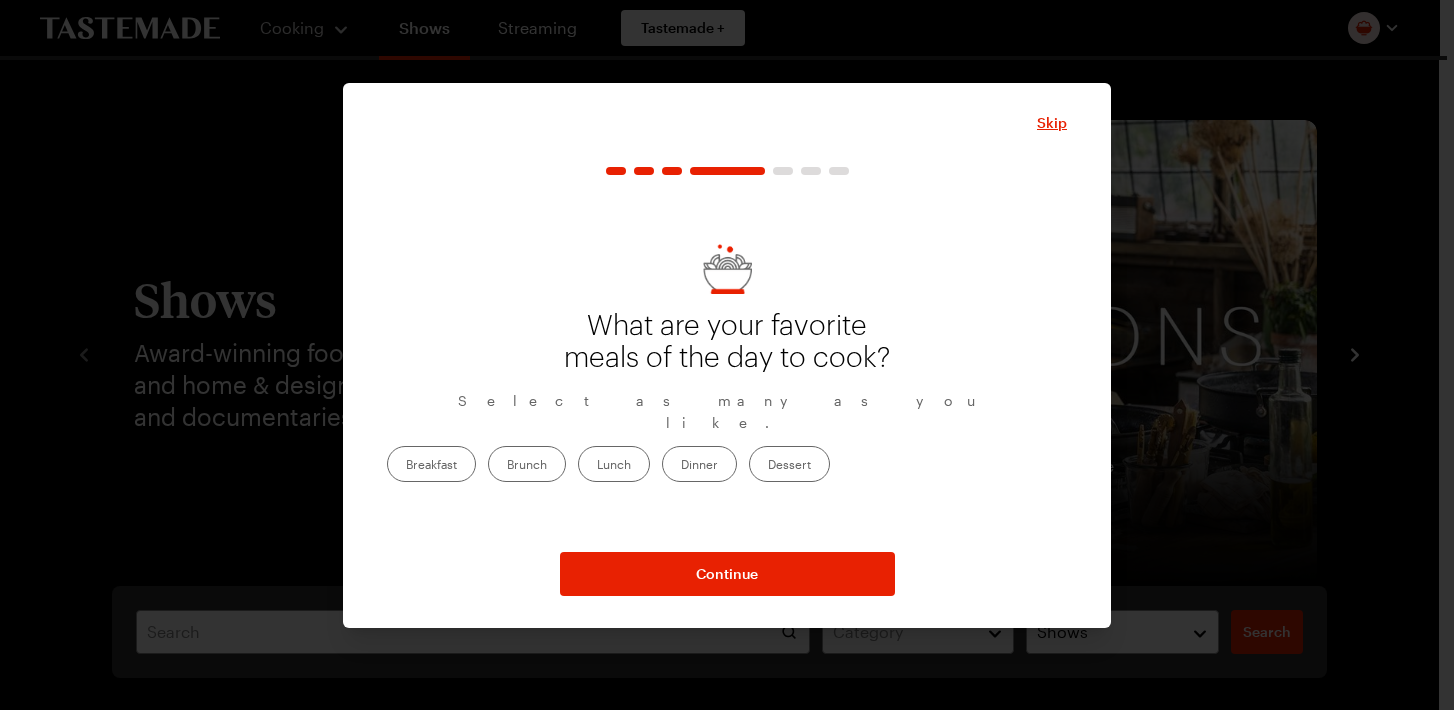 click on "Dinner" at bounding box center [699, 464] 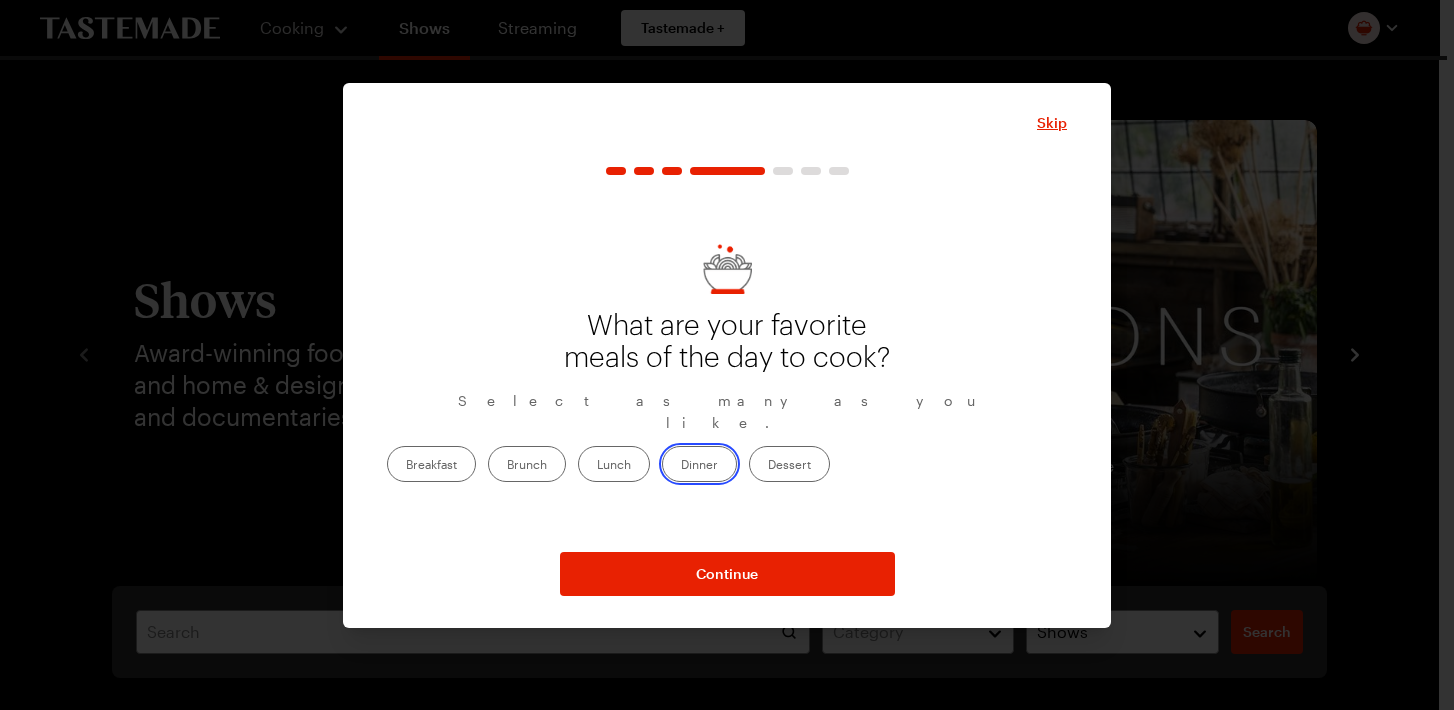 click on "Dinner" at bounding box center [681, 466] 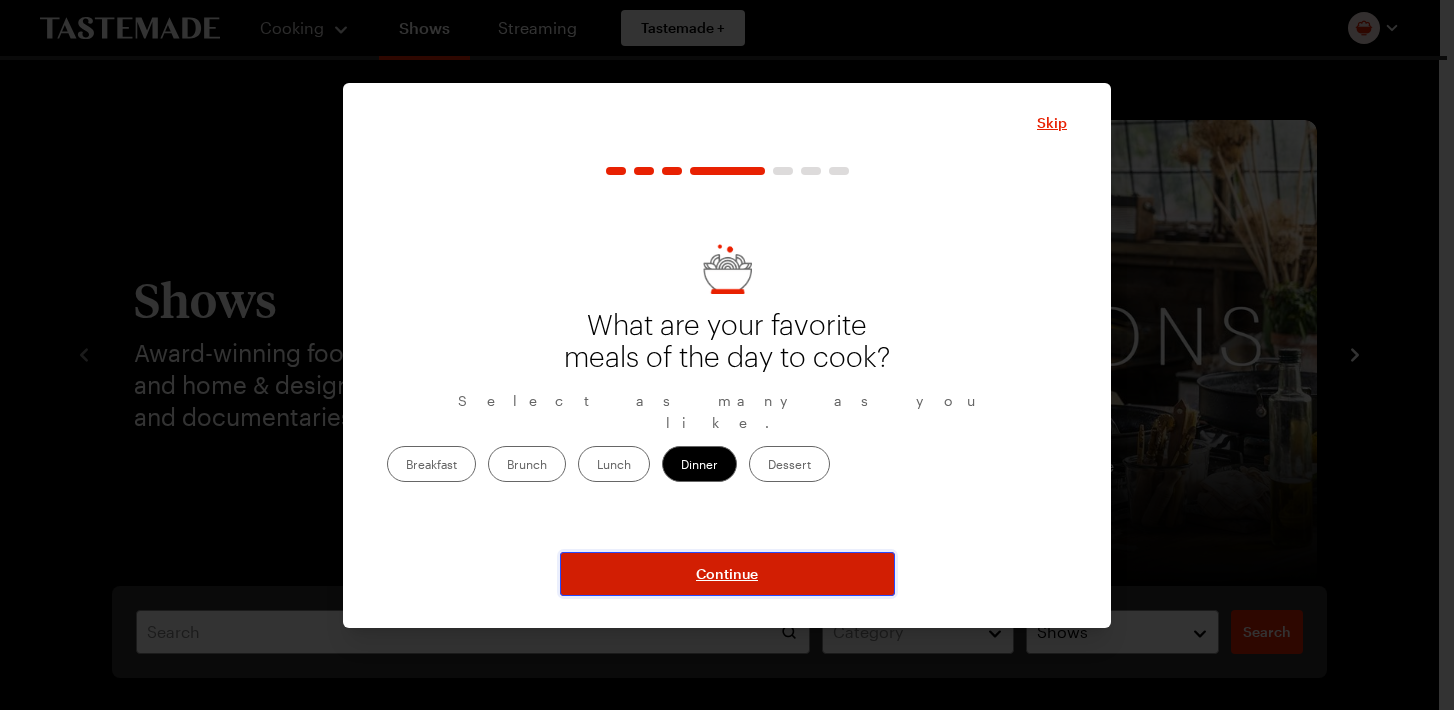 click on "Continue" at bounding box center [727, 574] 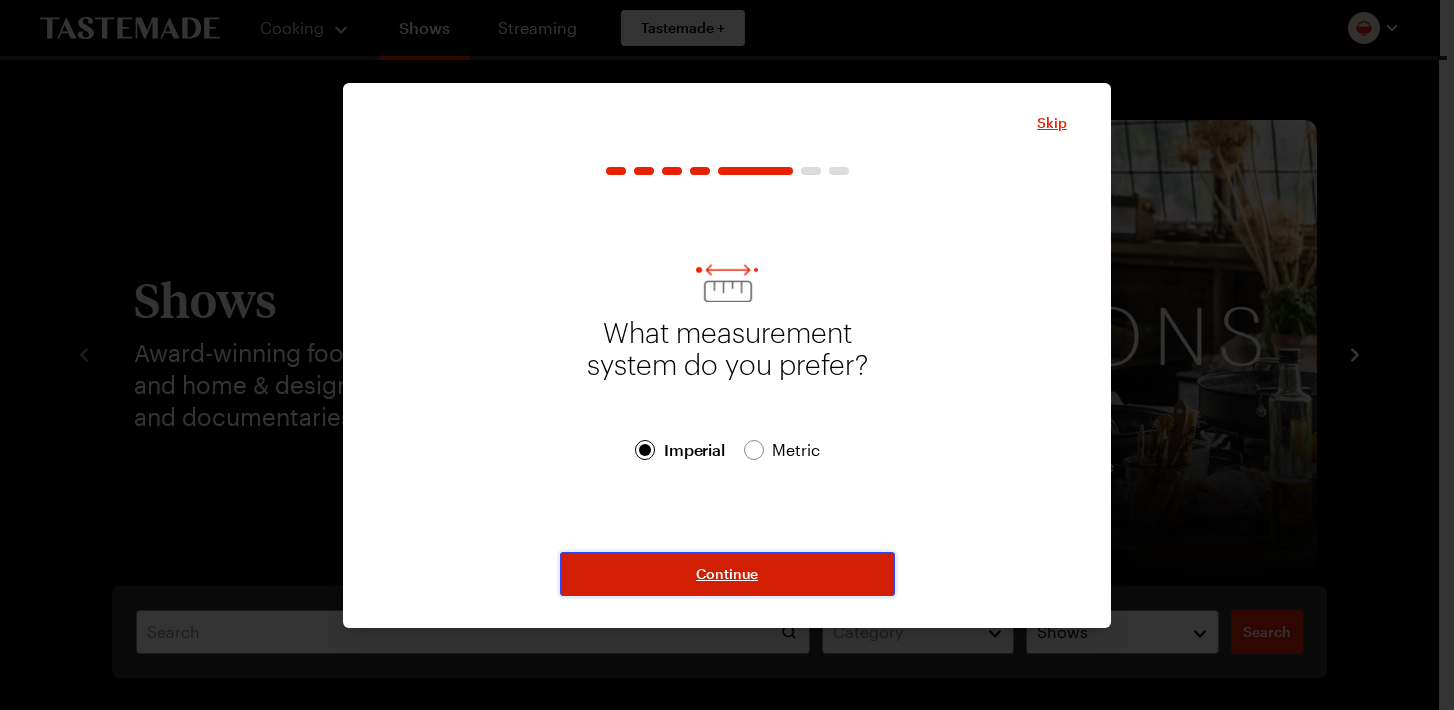 click on "Continue" at bounding box center (727, 574) 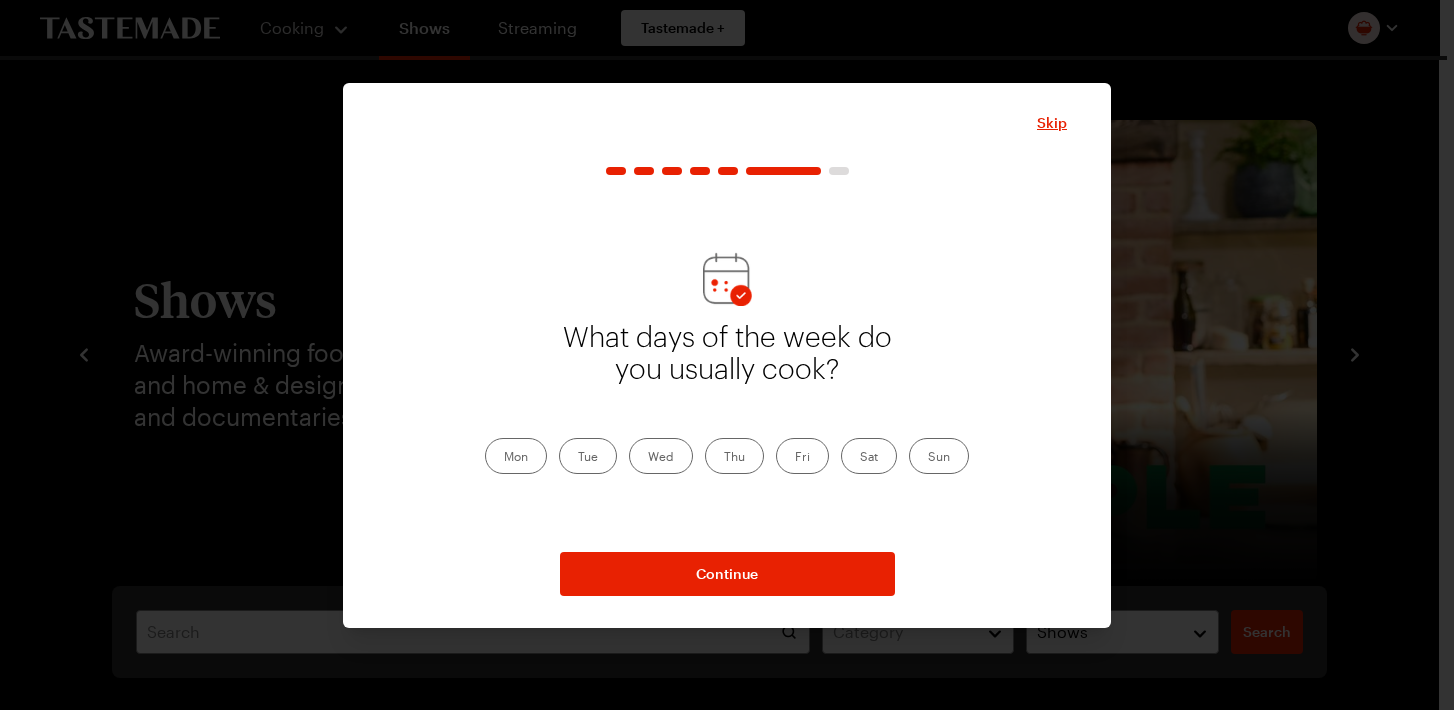 click on "Mon" at bounding box center (516, 456) 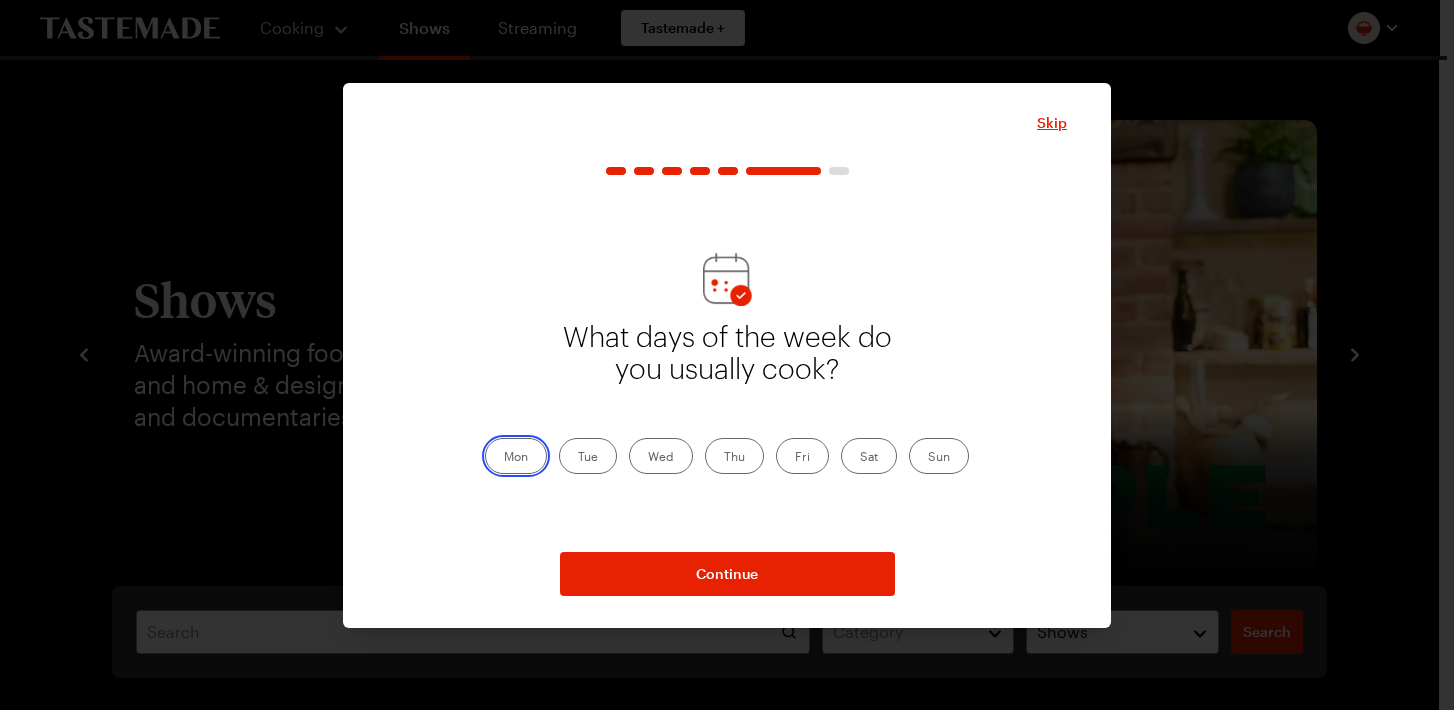 click on "Mon" at bounding box center [504, 458] 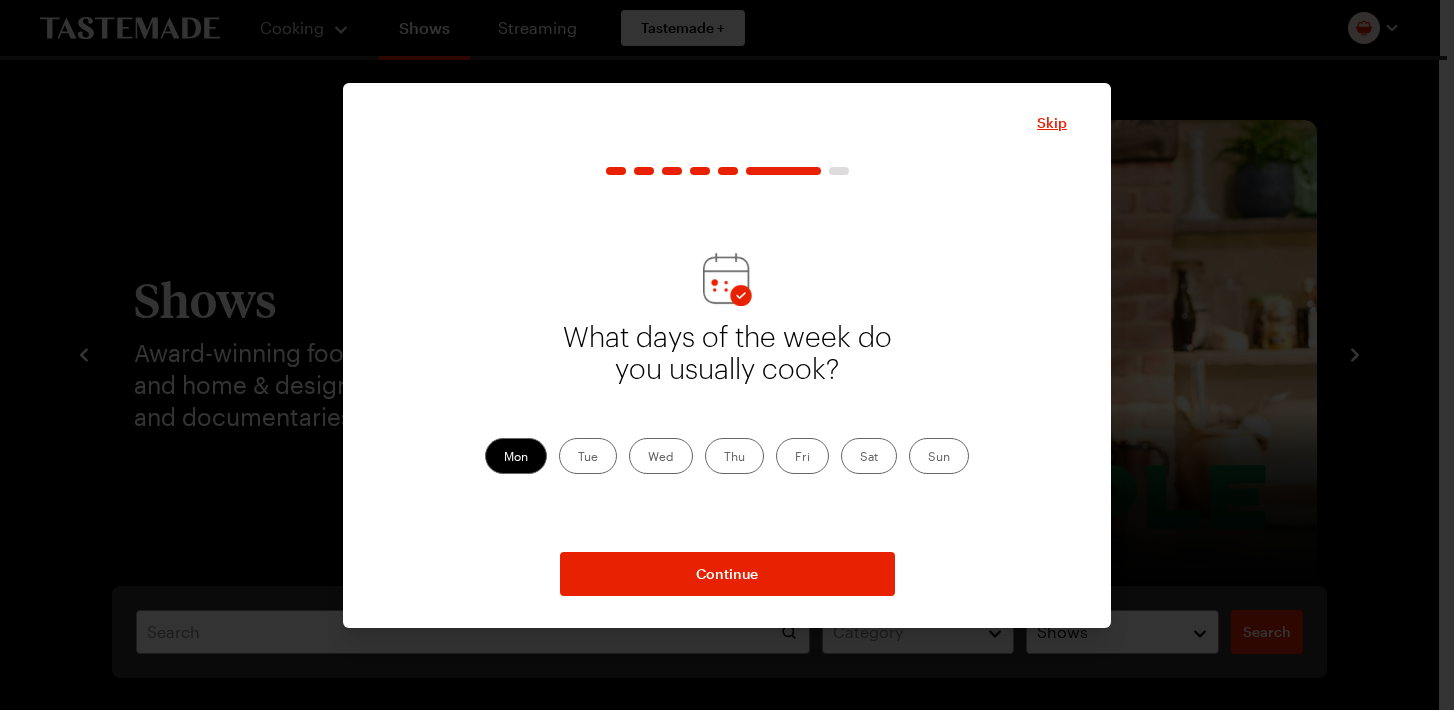 click on "Tue" at bounding box center (588, 456) 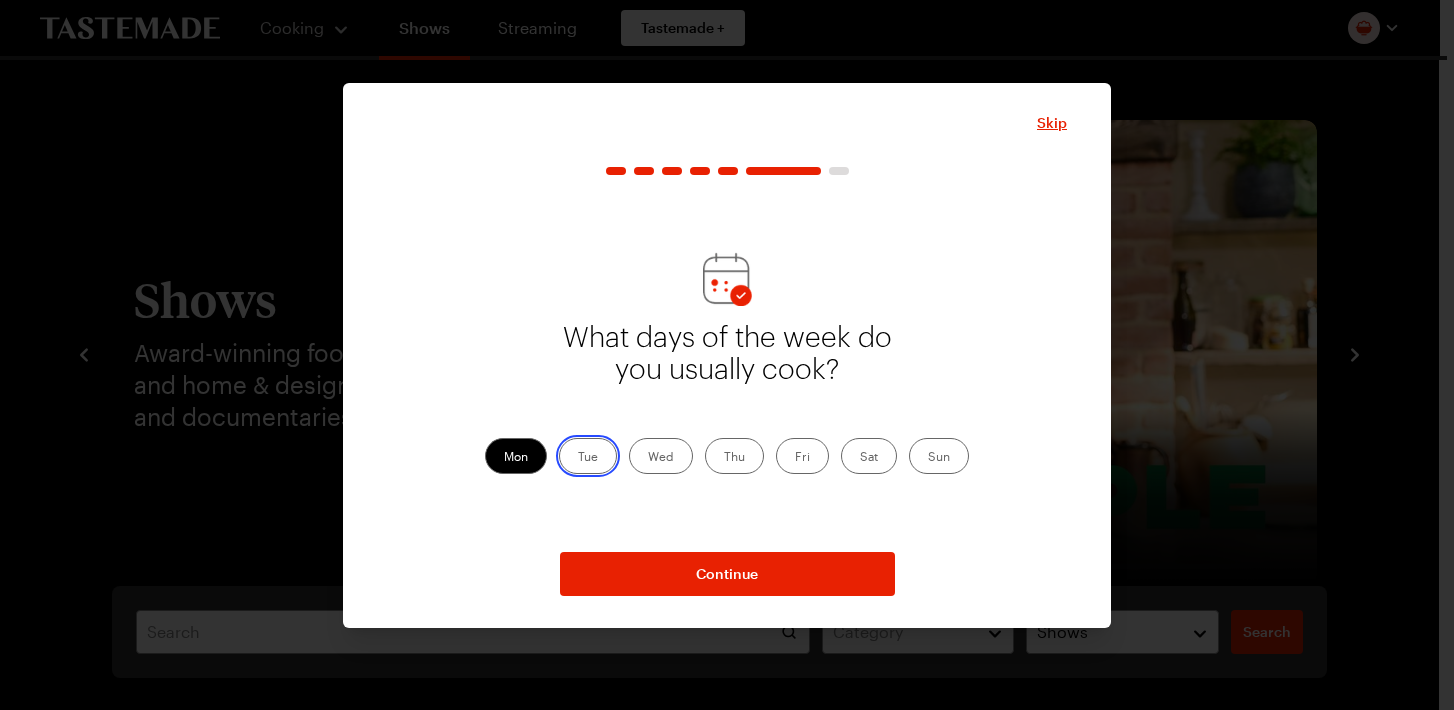 click on "Tue" at bounding box center (578, 458) 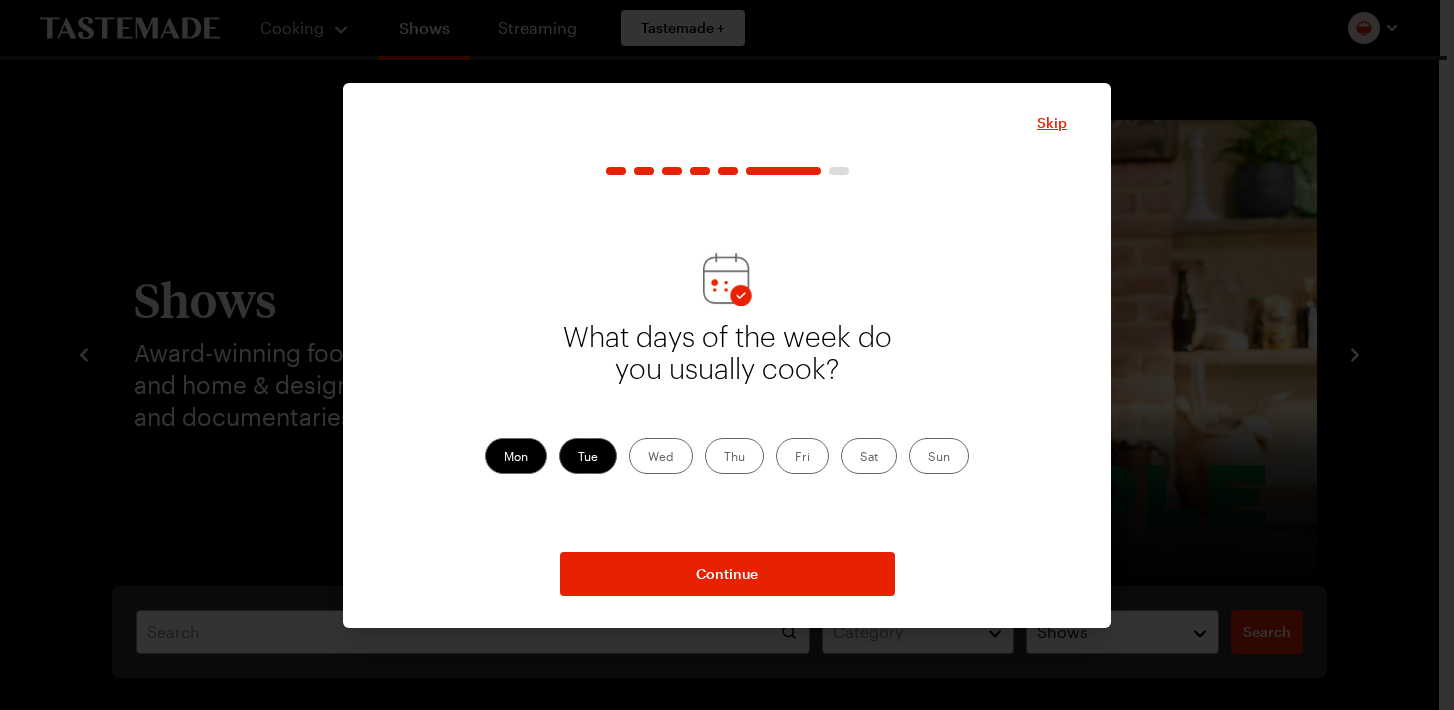 click on "Wed" at bounding box center [661, 456] 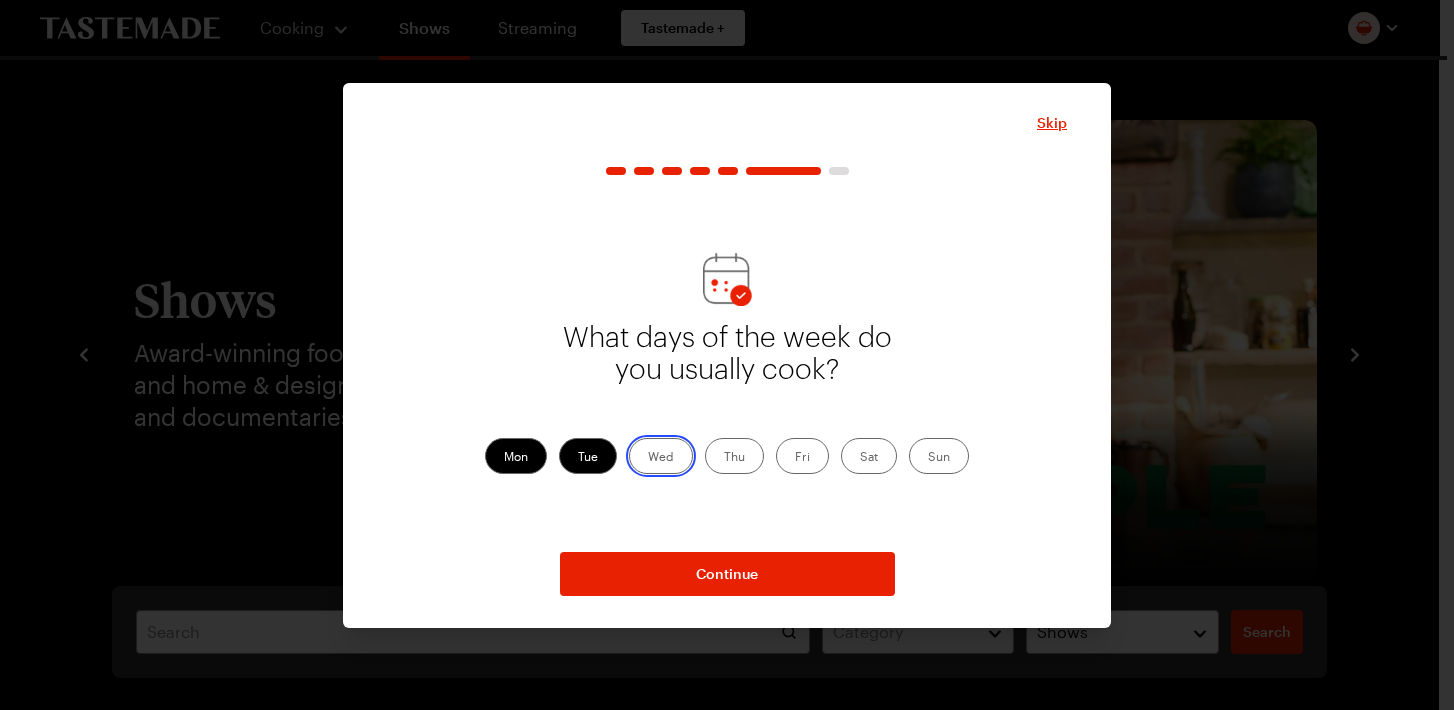 click on "Wed" at bounding box center (648, 458) 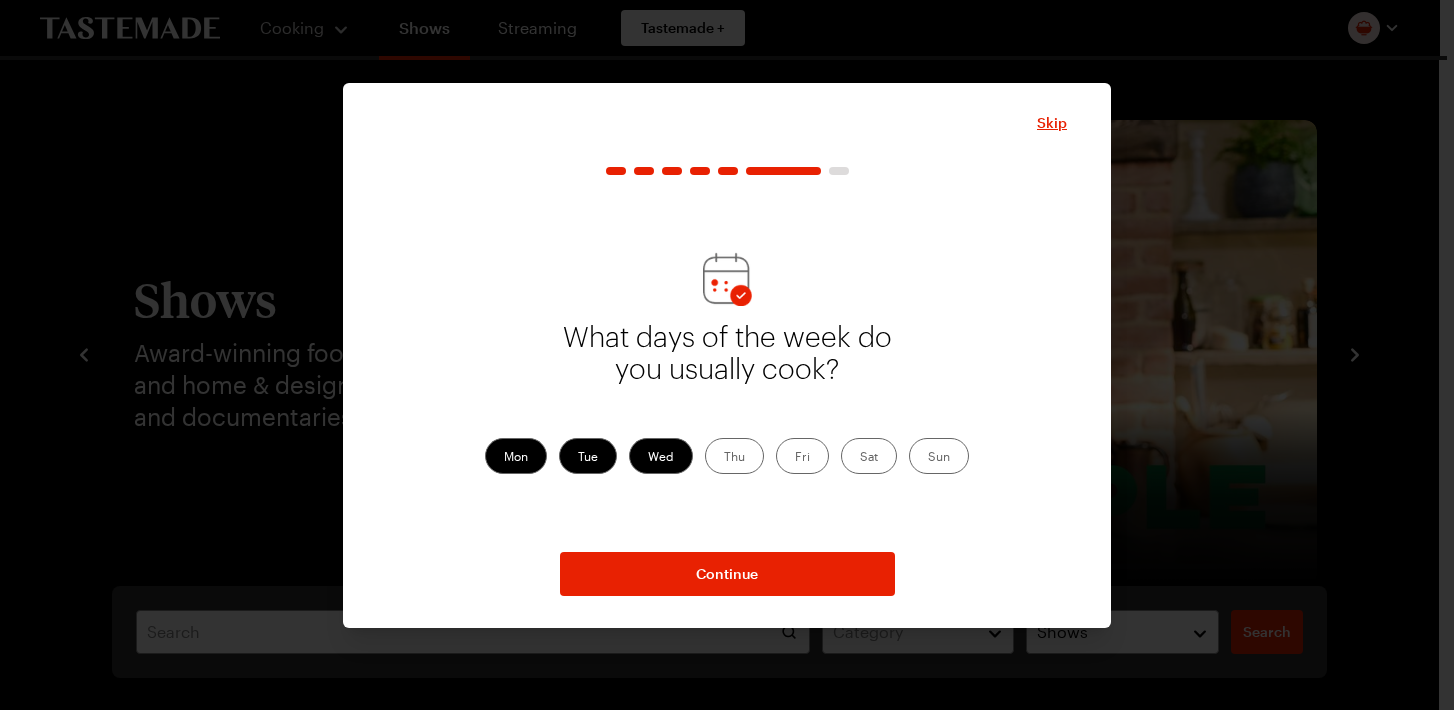 click on "Thu" at bounding box center [734, 456] 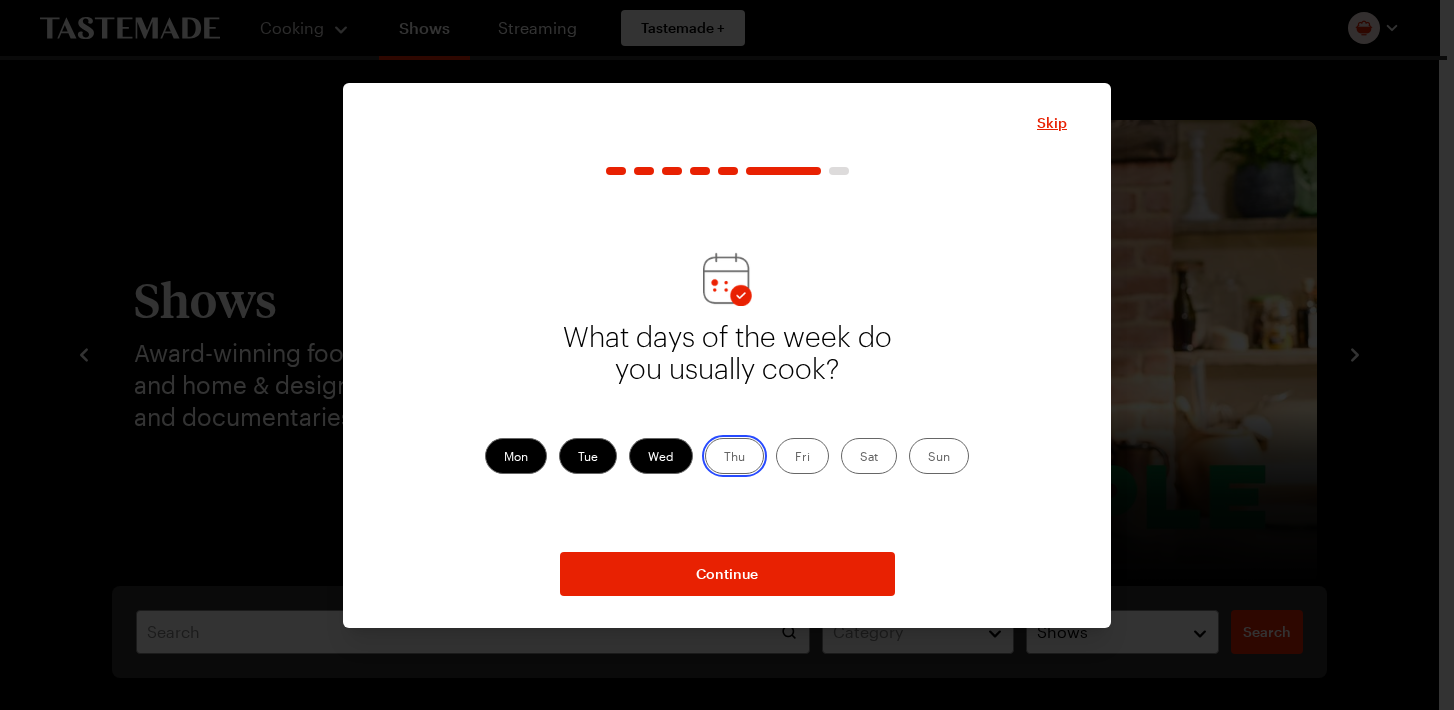 click on "Thu" at bounding box center [724, 458] 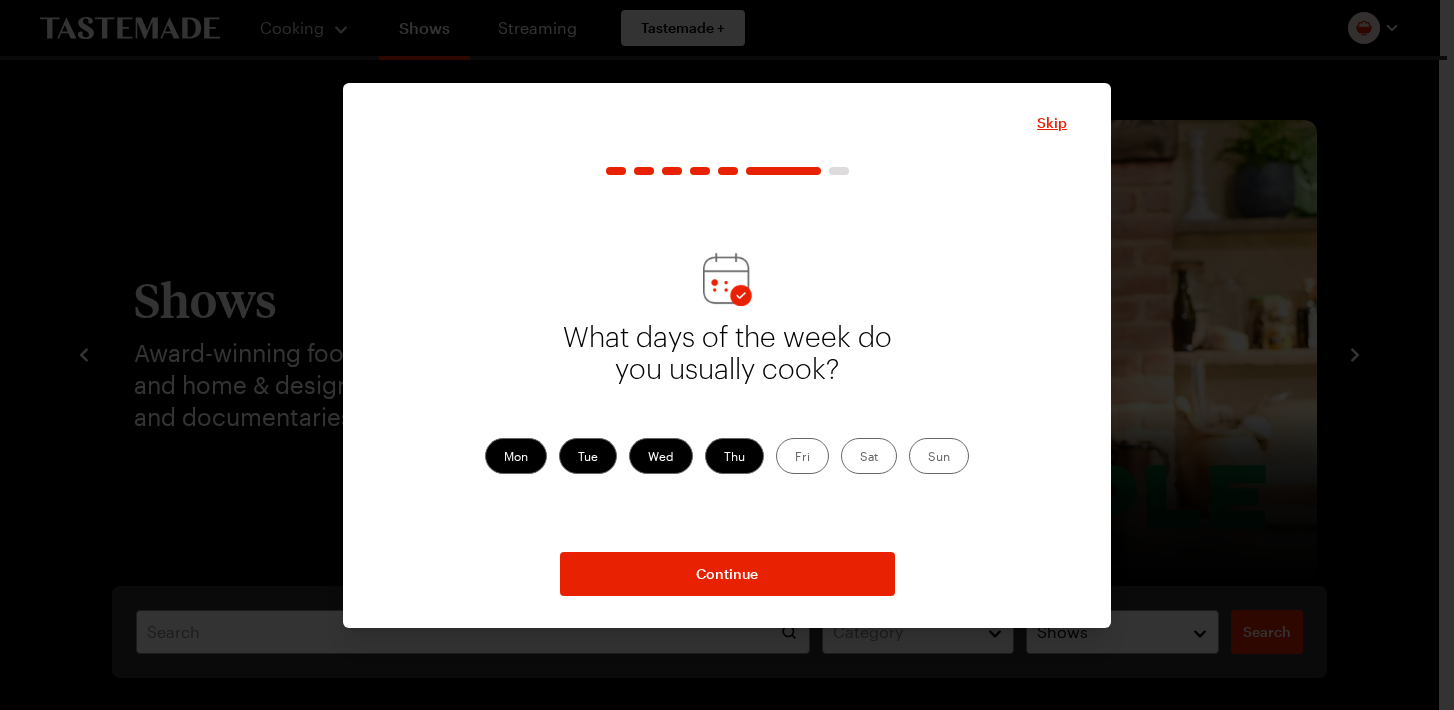click on "Sun" at bounding box center [939, 456] 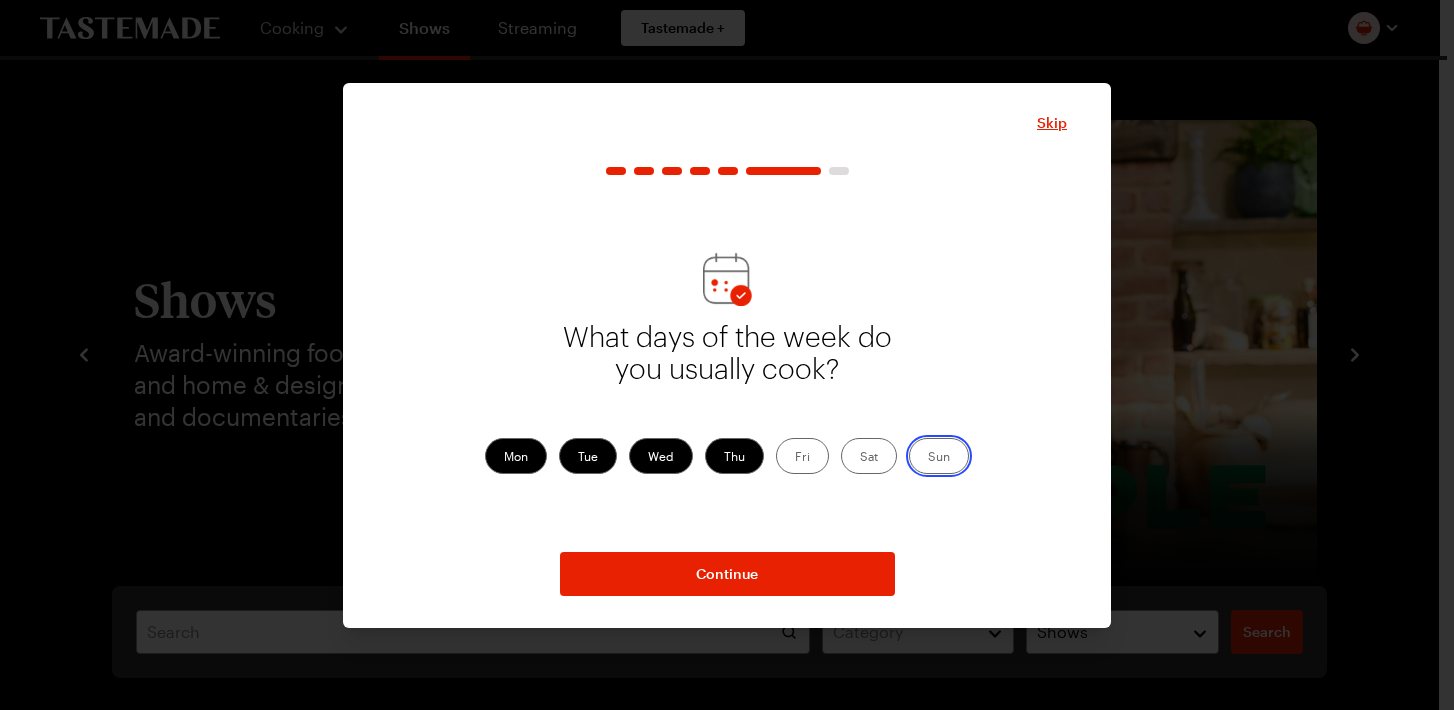 click on "Sun" at bounding box center (928, 458) 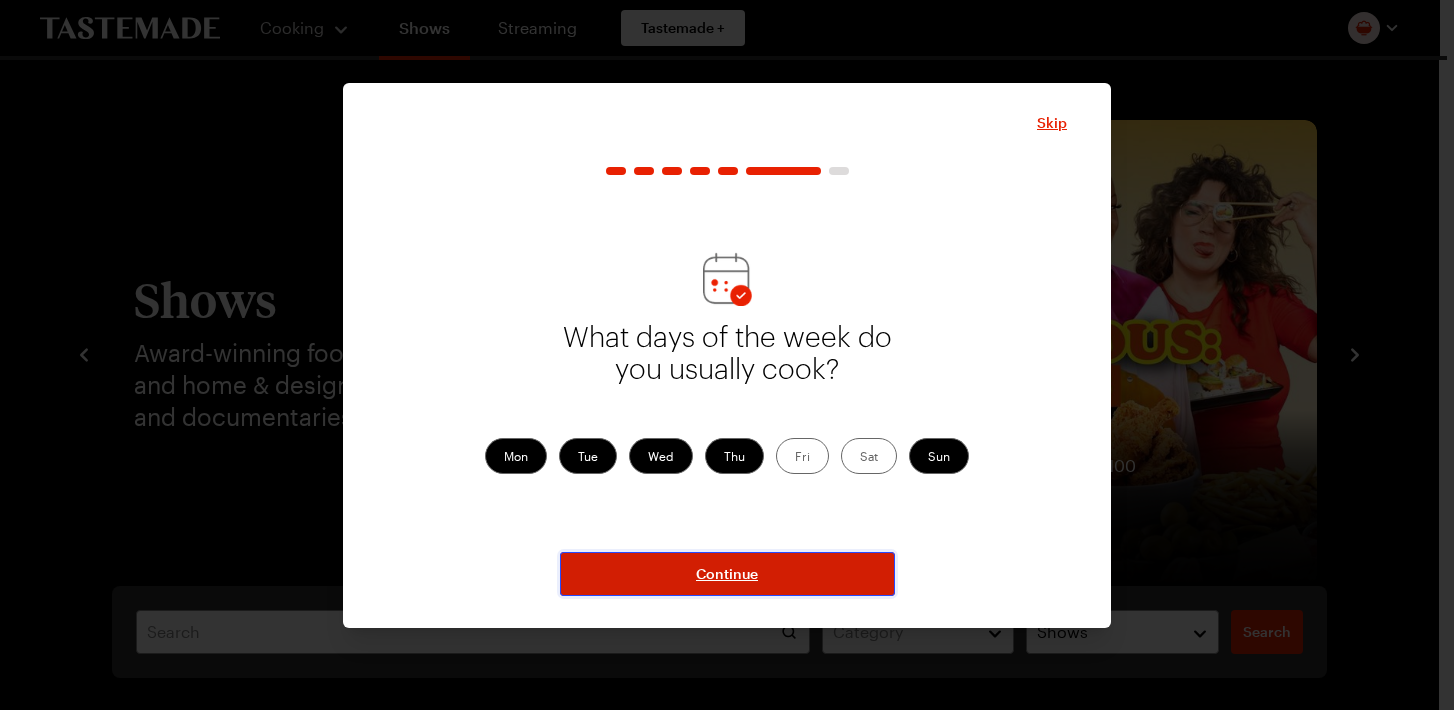 click on "Continue" at bounding box center (727, 574) 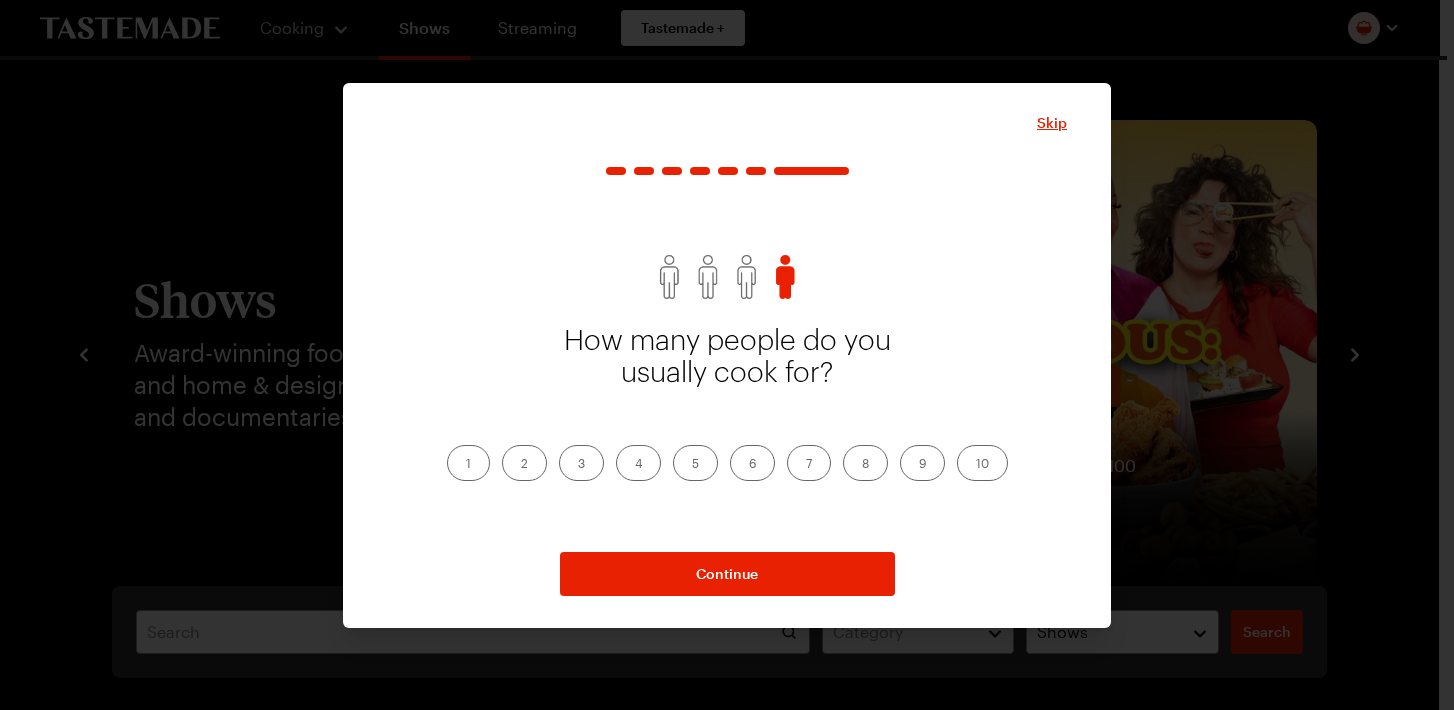 click on "2" at bounding box center (524, 463) 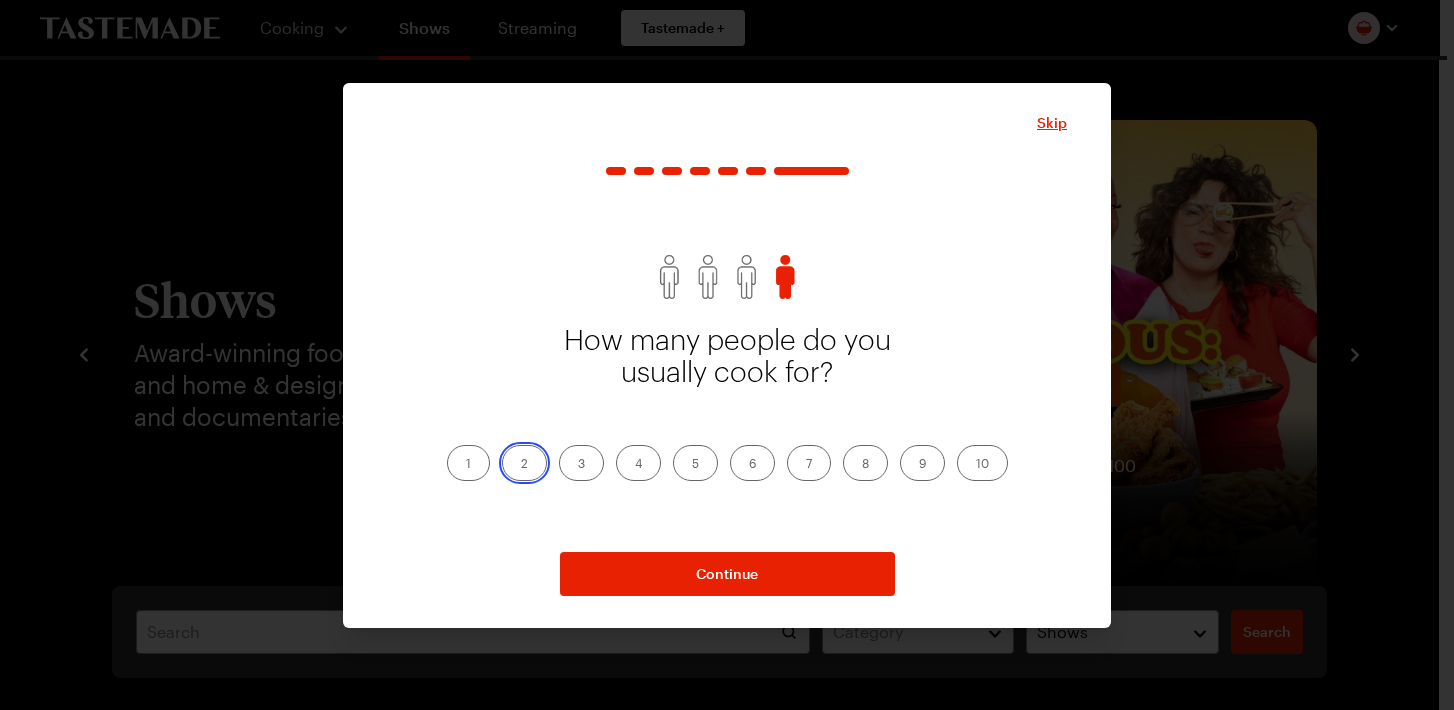 click on "2" at bounding box center (521, 465) 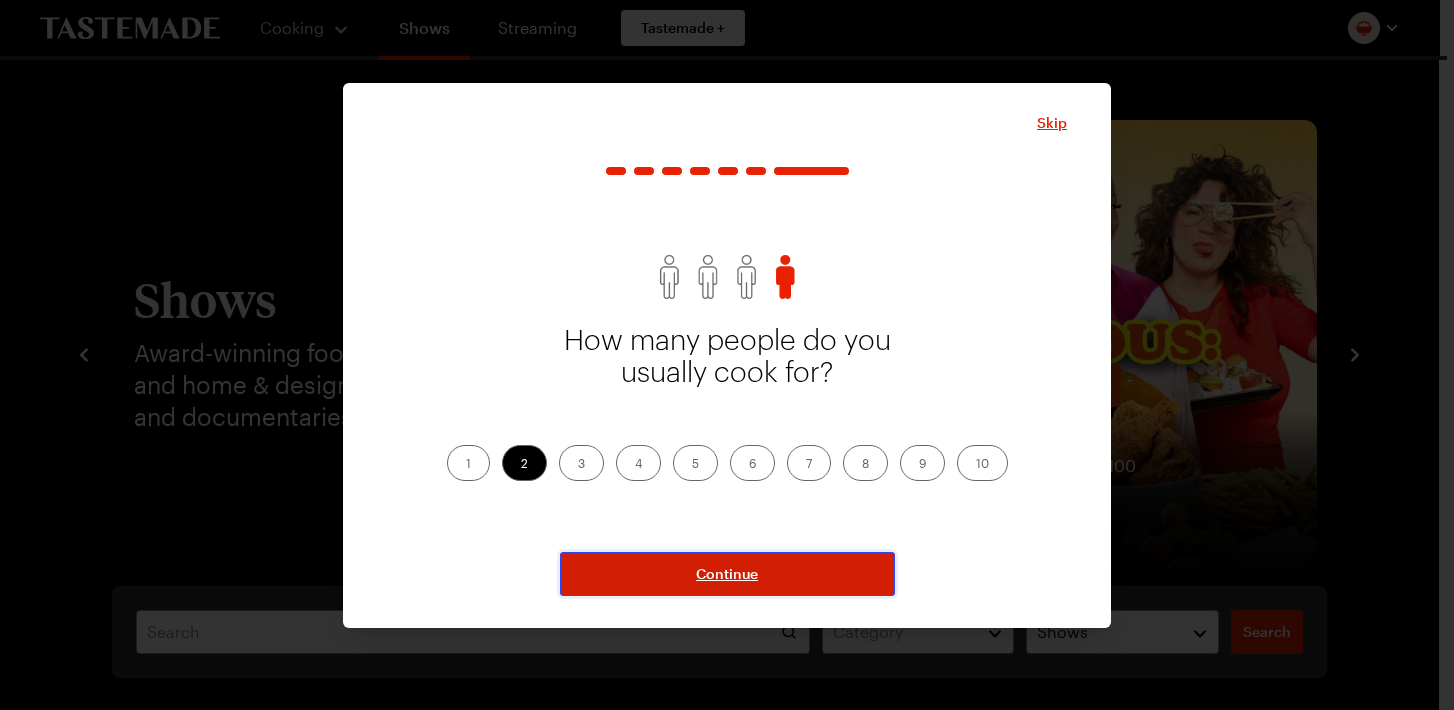 click on "Continue" at bounding box center [727, 574] 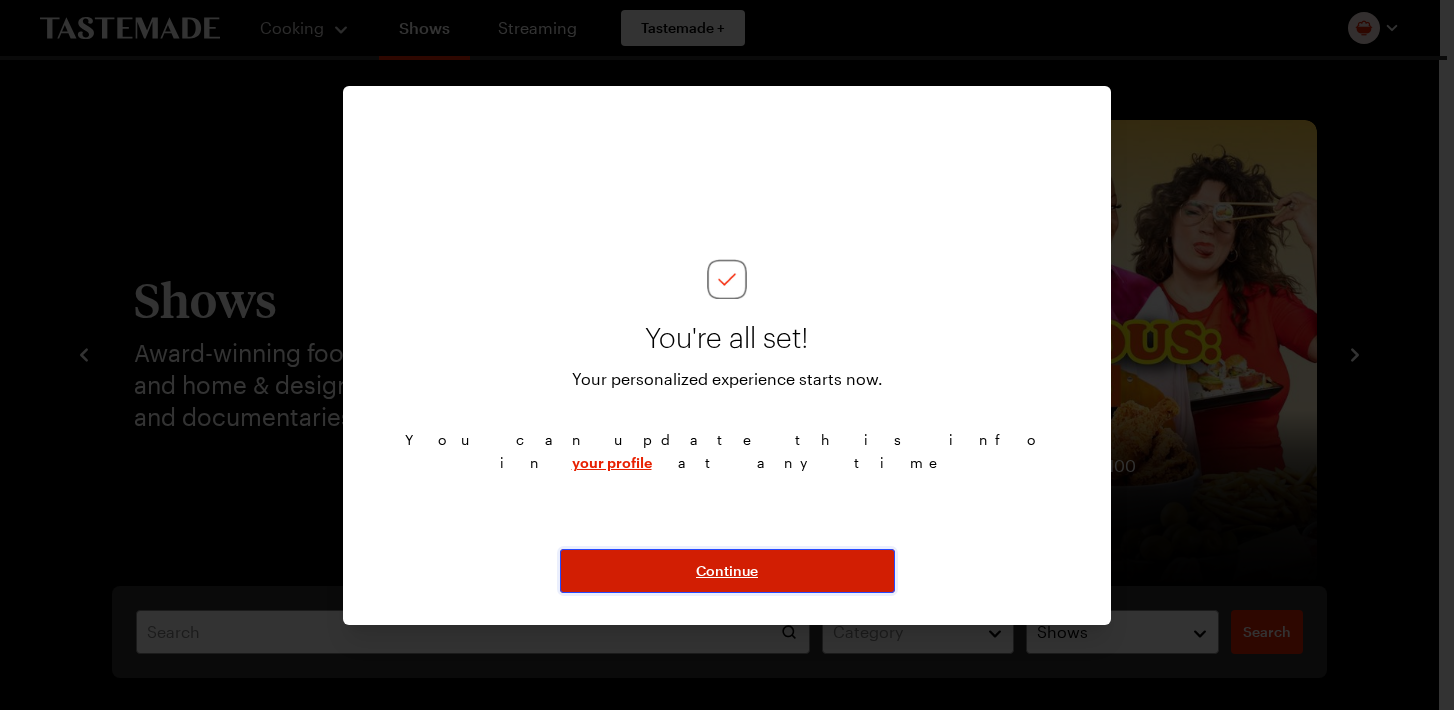 click on "Continue" at bounding box center [727, 571] 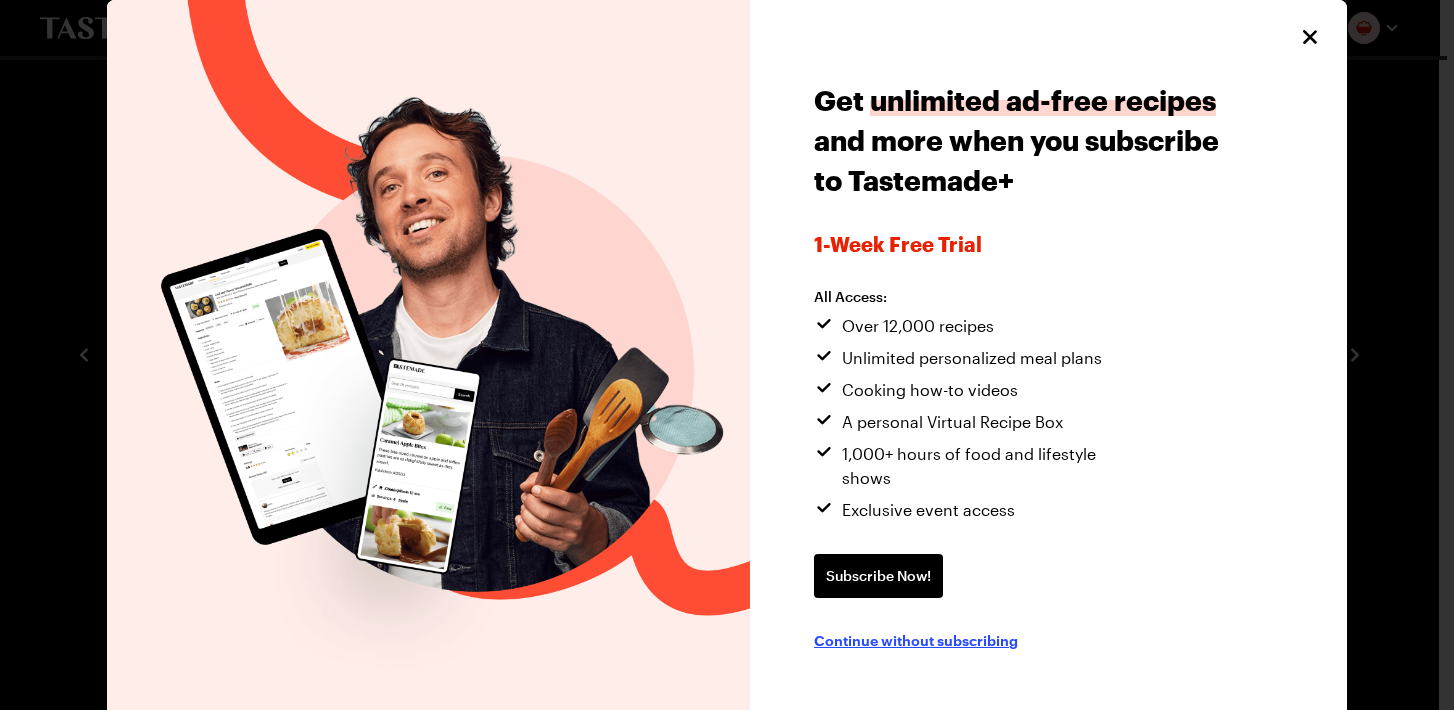 click on "Continue without subscribing" at bounding box center [916, 640] 